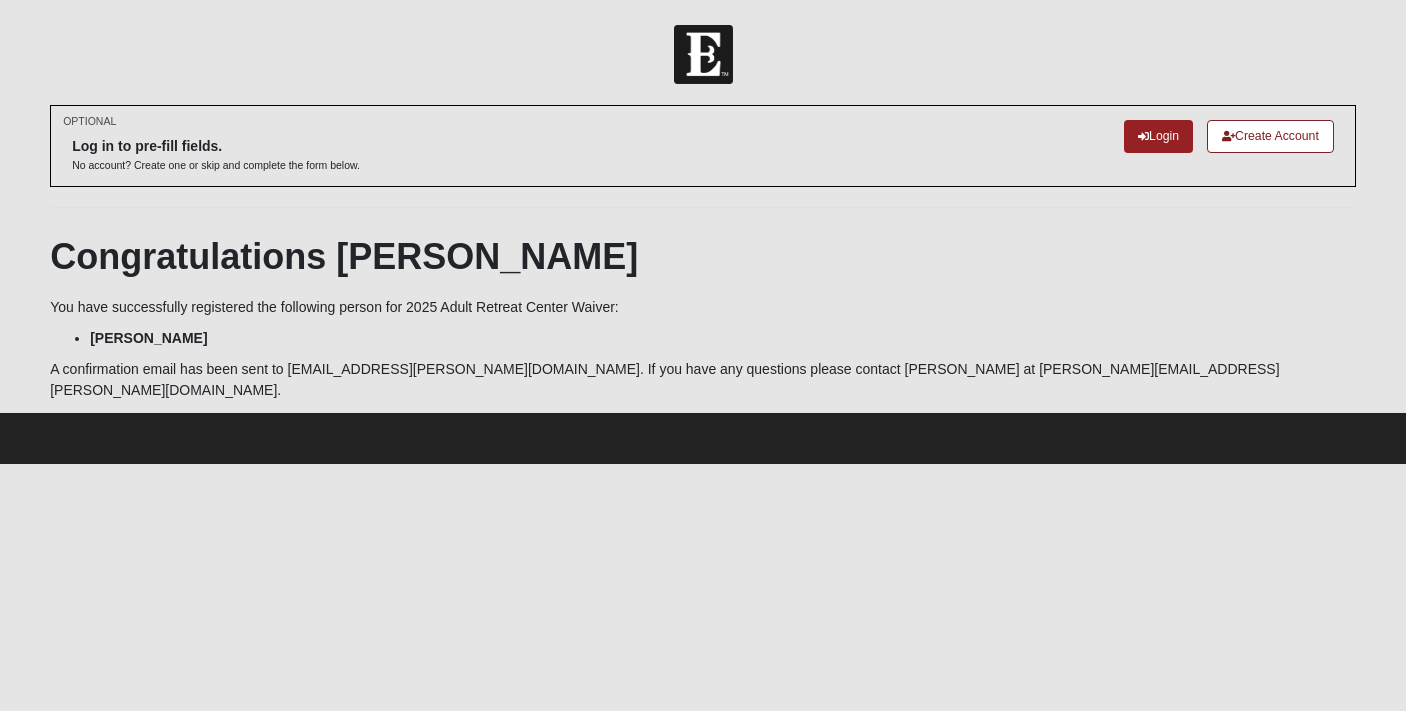 scroll, scrollTop: 48, scrollLeft: 0, axis: vertical 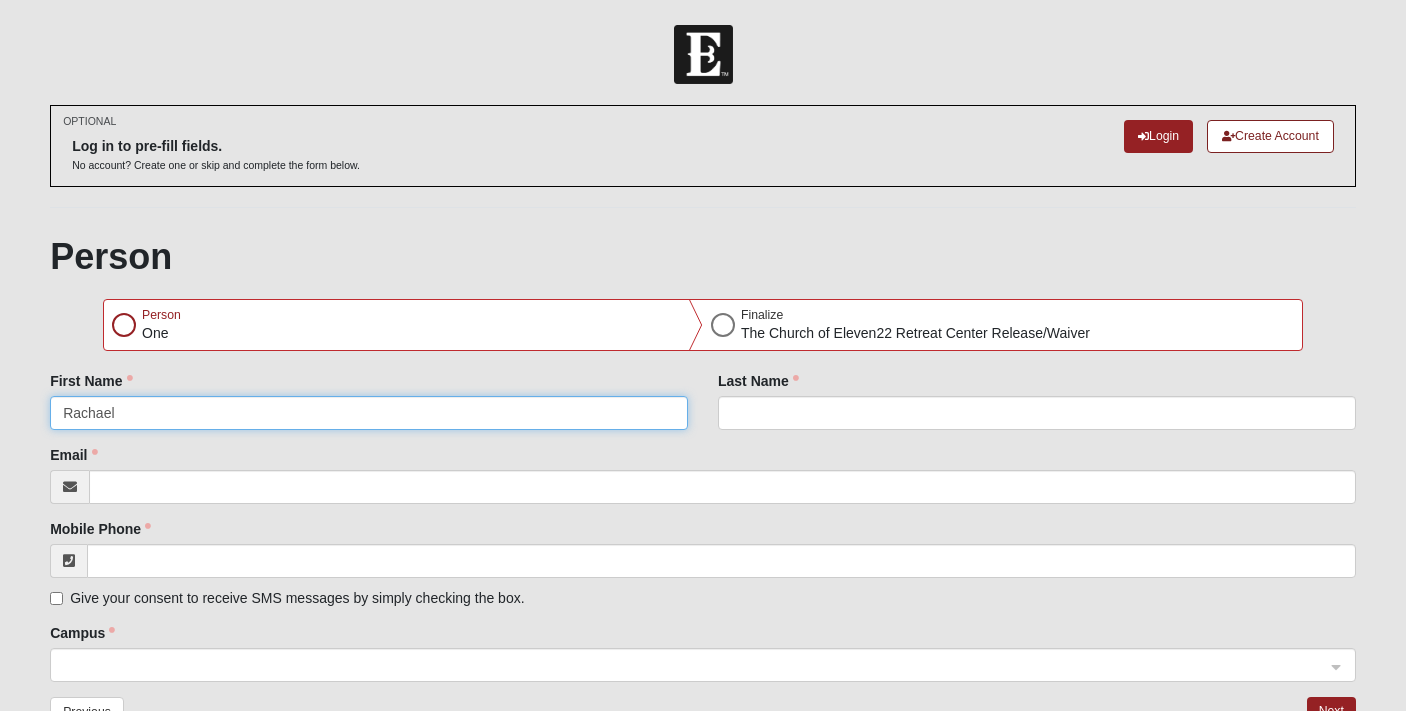 type on "Rachael" 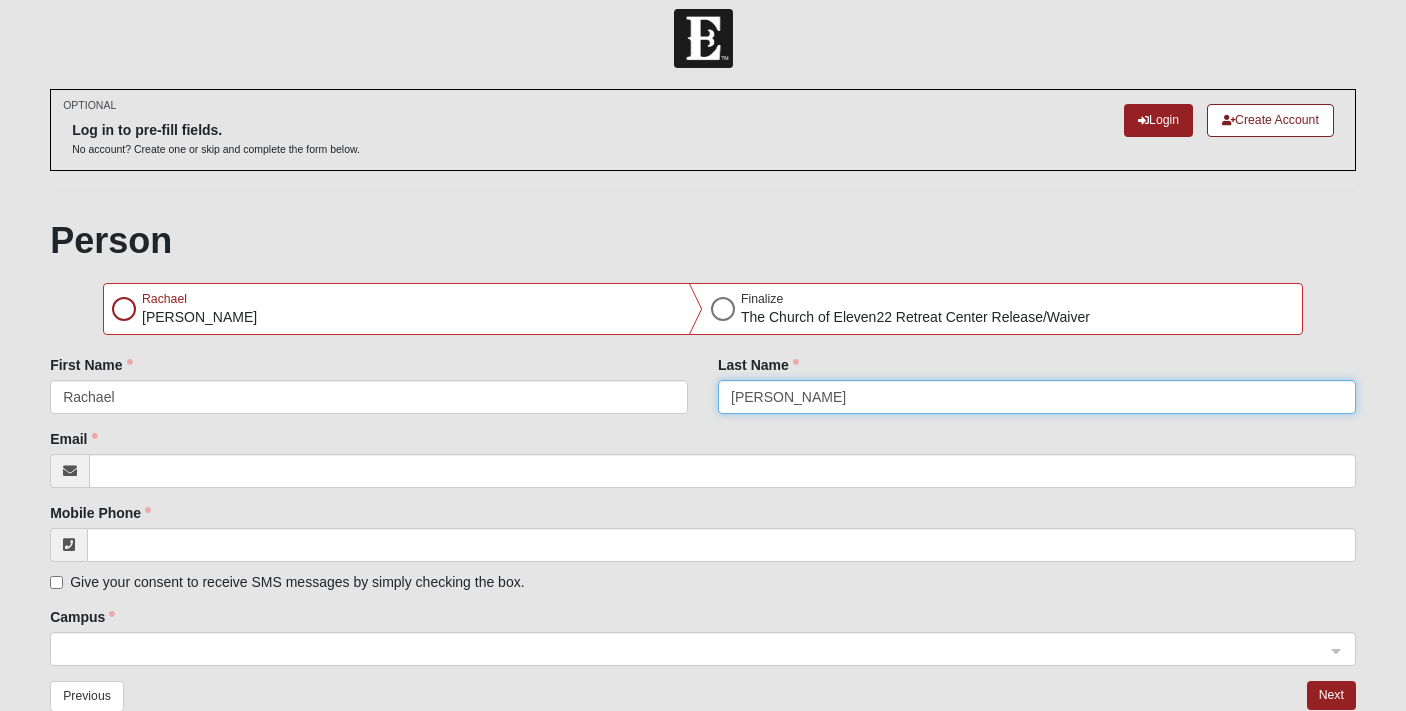scroll, scrollTop: 17, scrollLeft: 0, axis: vertical 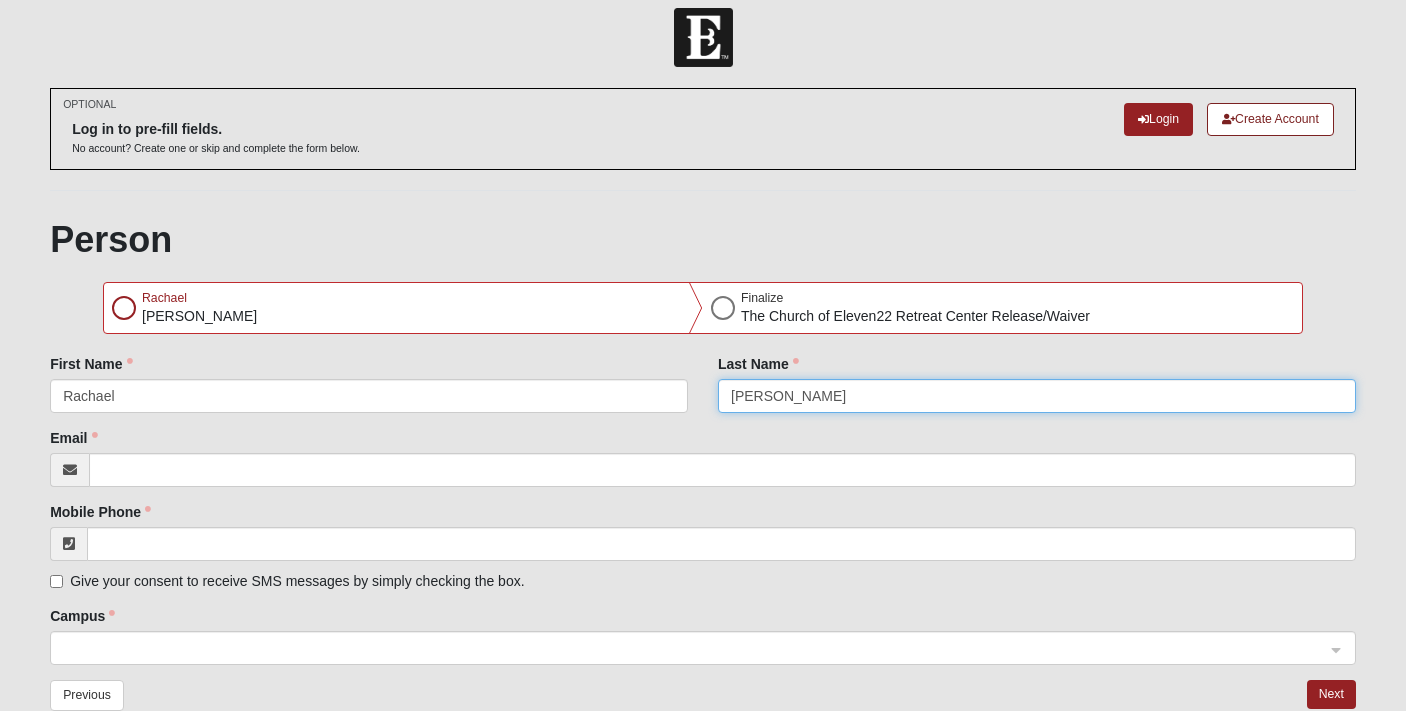 type on "[PERSON_NAME]" 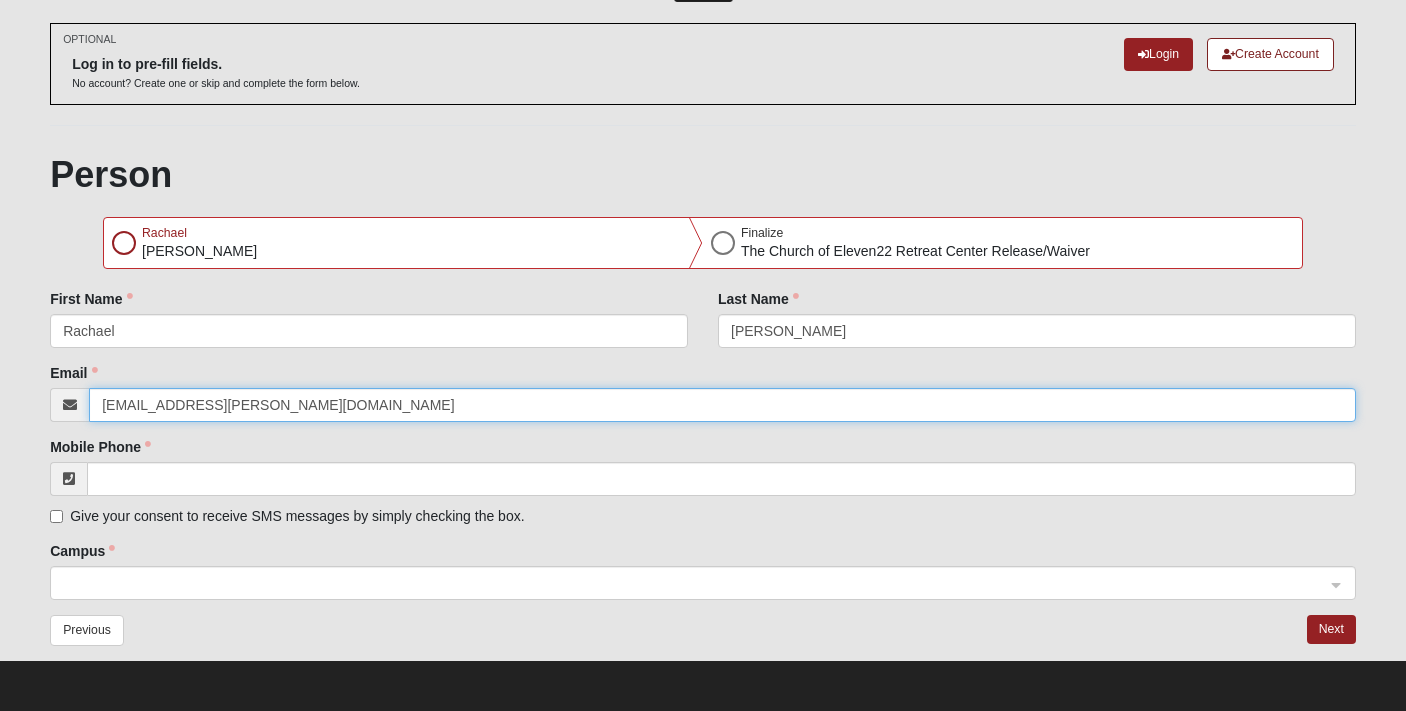 scroll, scrollTop: 81, scrollLeft: 0, axis: vertical 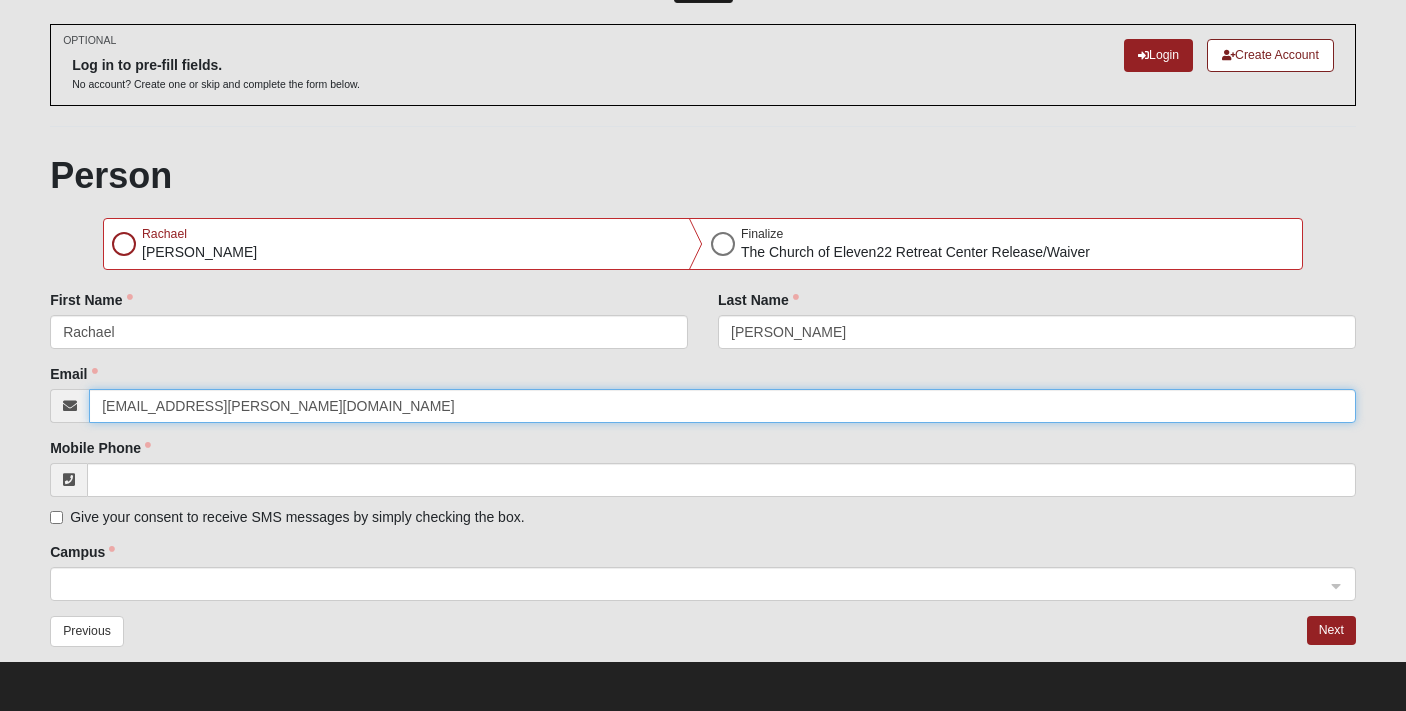 type on "[EMAIL_ADDRESS][PERSON_NAME][DOMAIN_NAME]" 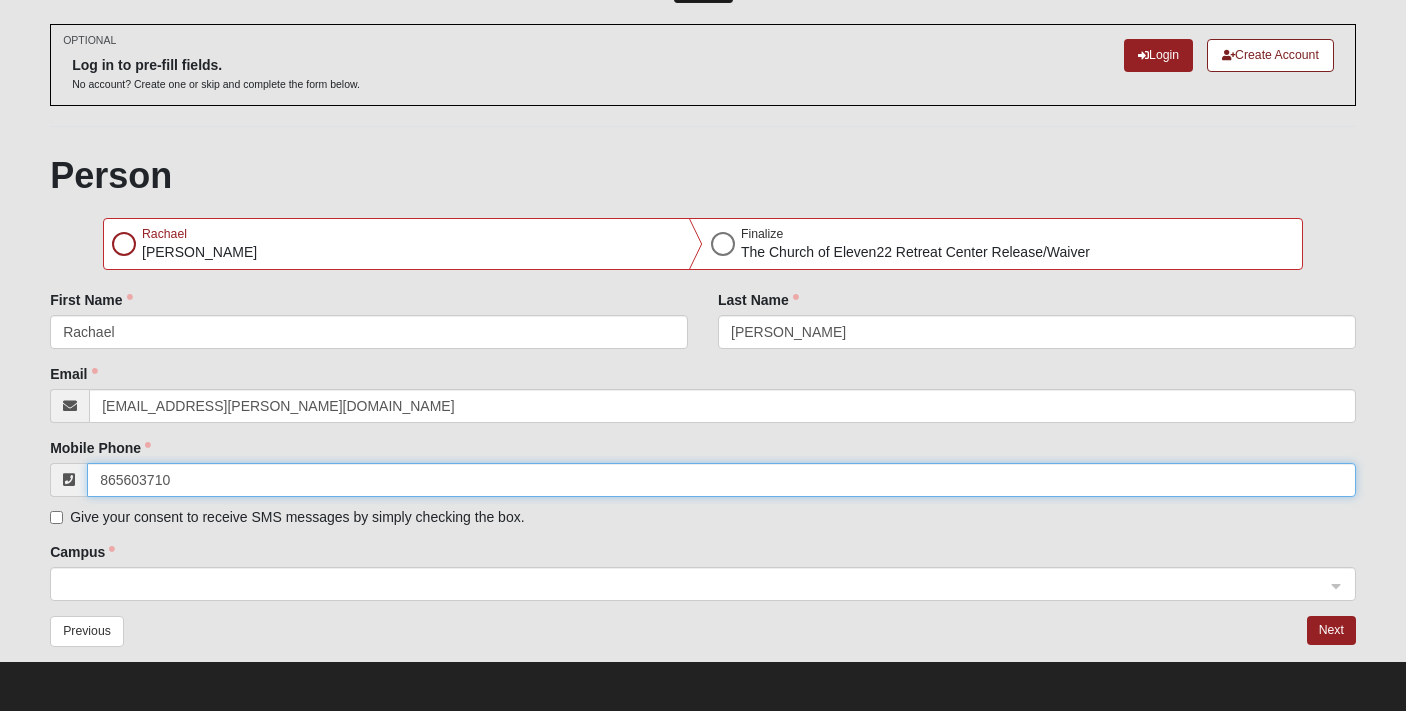 type on "[PHONE_NUMBER]" 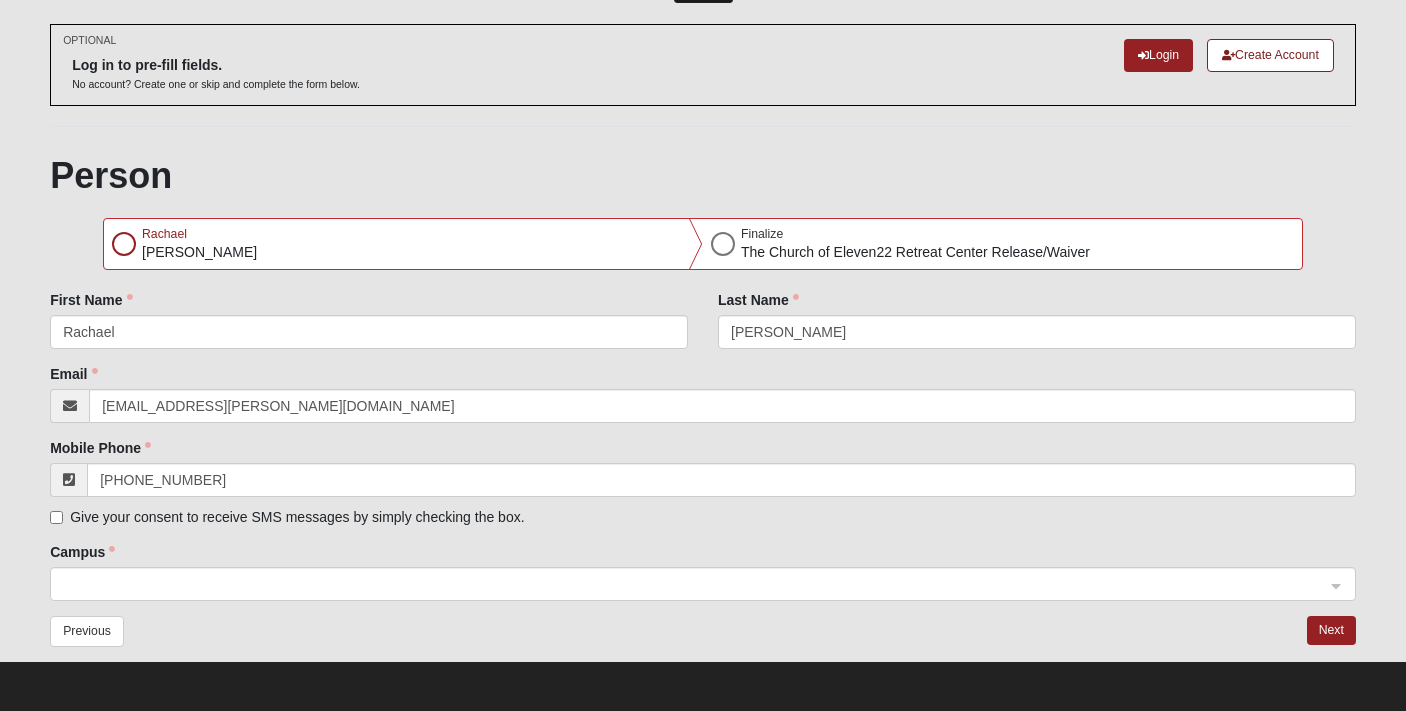 click on "Email    [EMAIL_ADDRESS][PERSON_NAME][DOMAIN_NAME]" 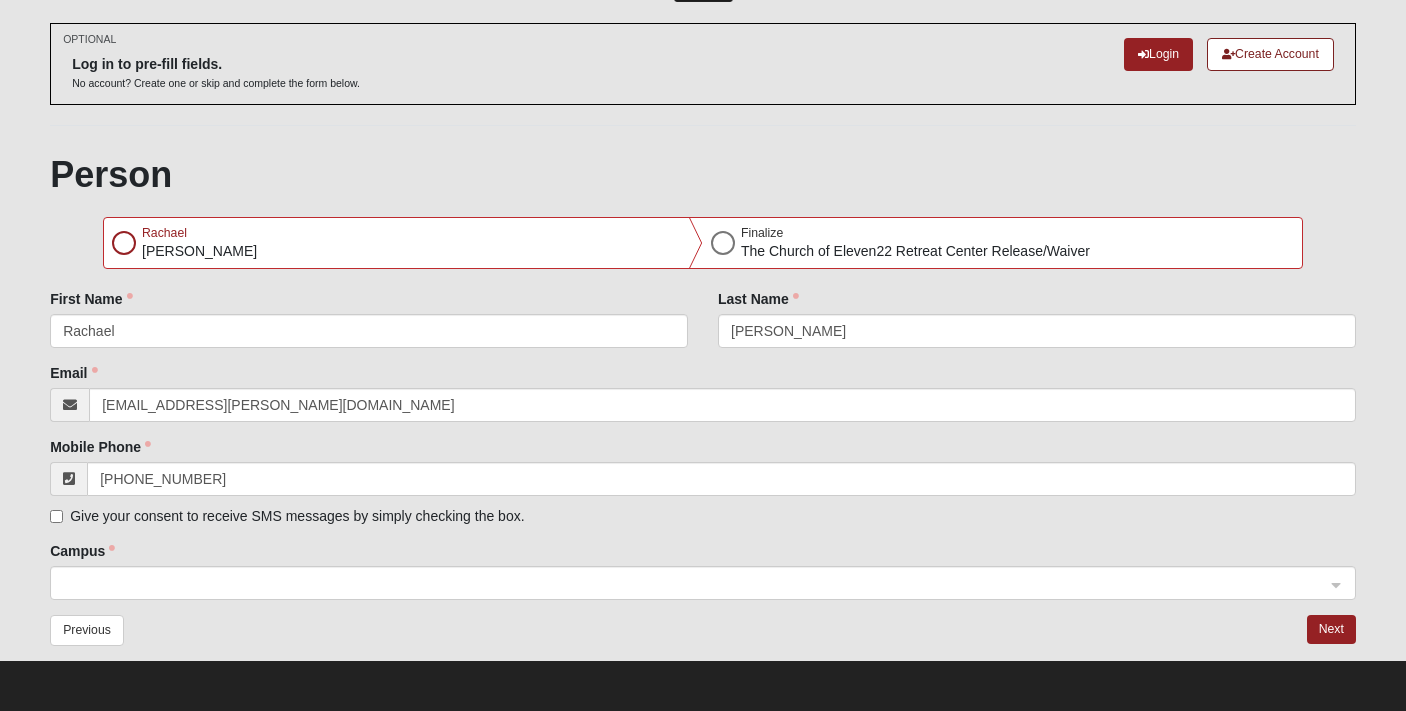 scroll, scrollTop: 81, scrollLeft: 0, axis: vertical 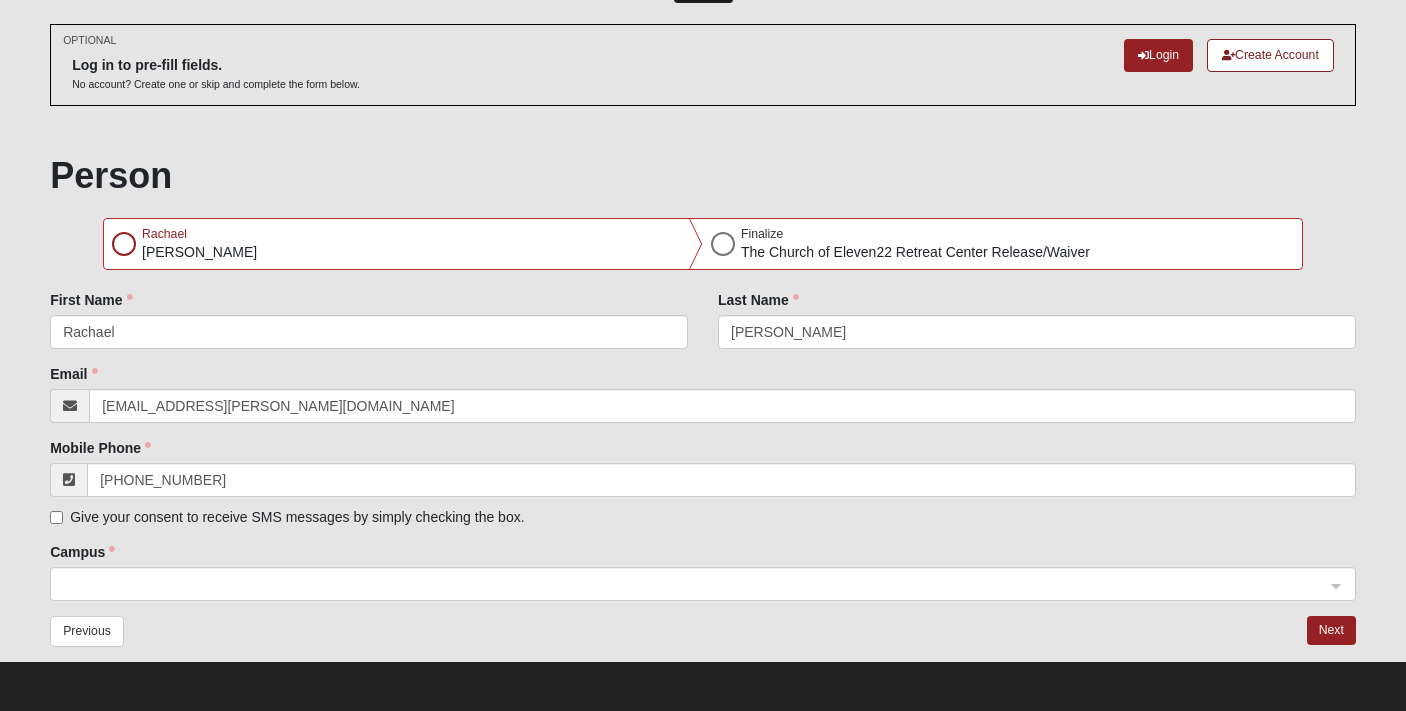 click 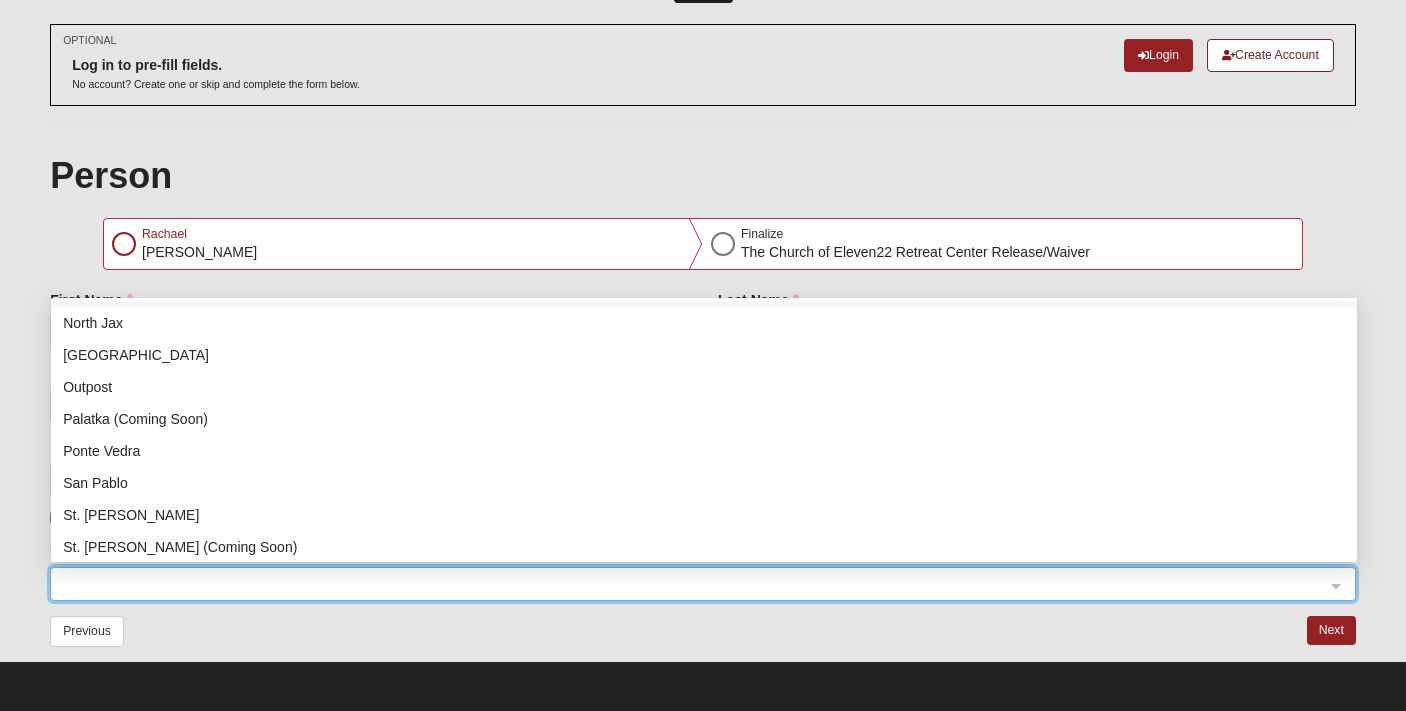 scroll, scrollTop: 194, scrollLeft: 0, axis: vertical 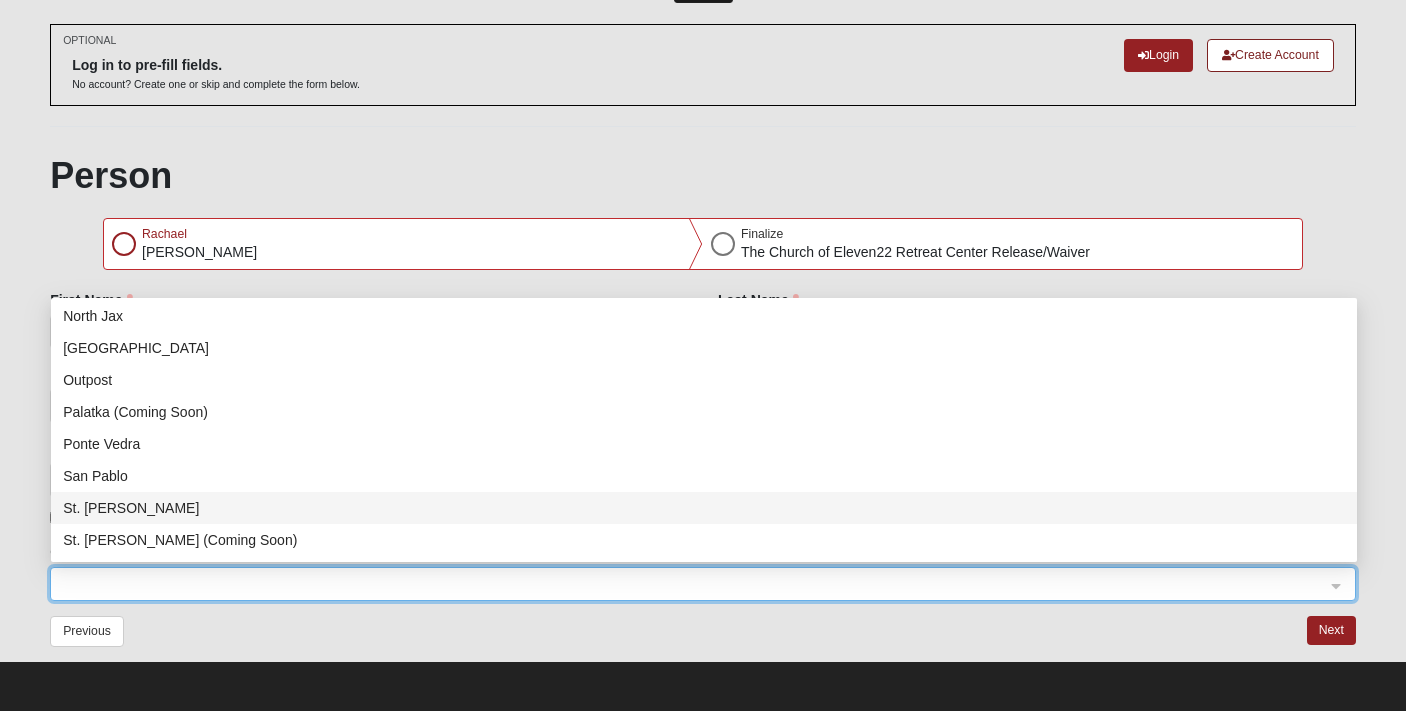 click on "St. [PERSON_NAME]" at bounding box center (704, 508) 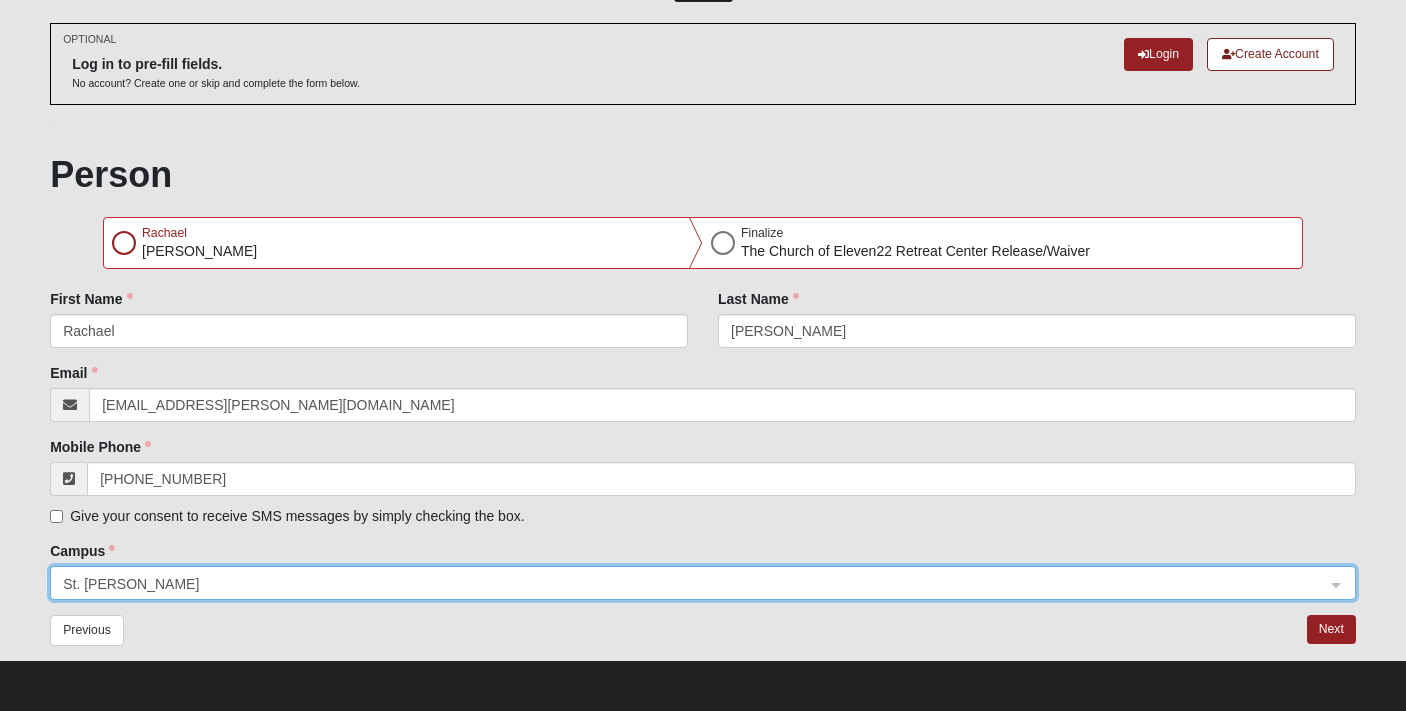 scroll, scrollTop: 81, scrollLeft: 0, axis: vertical 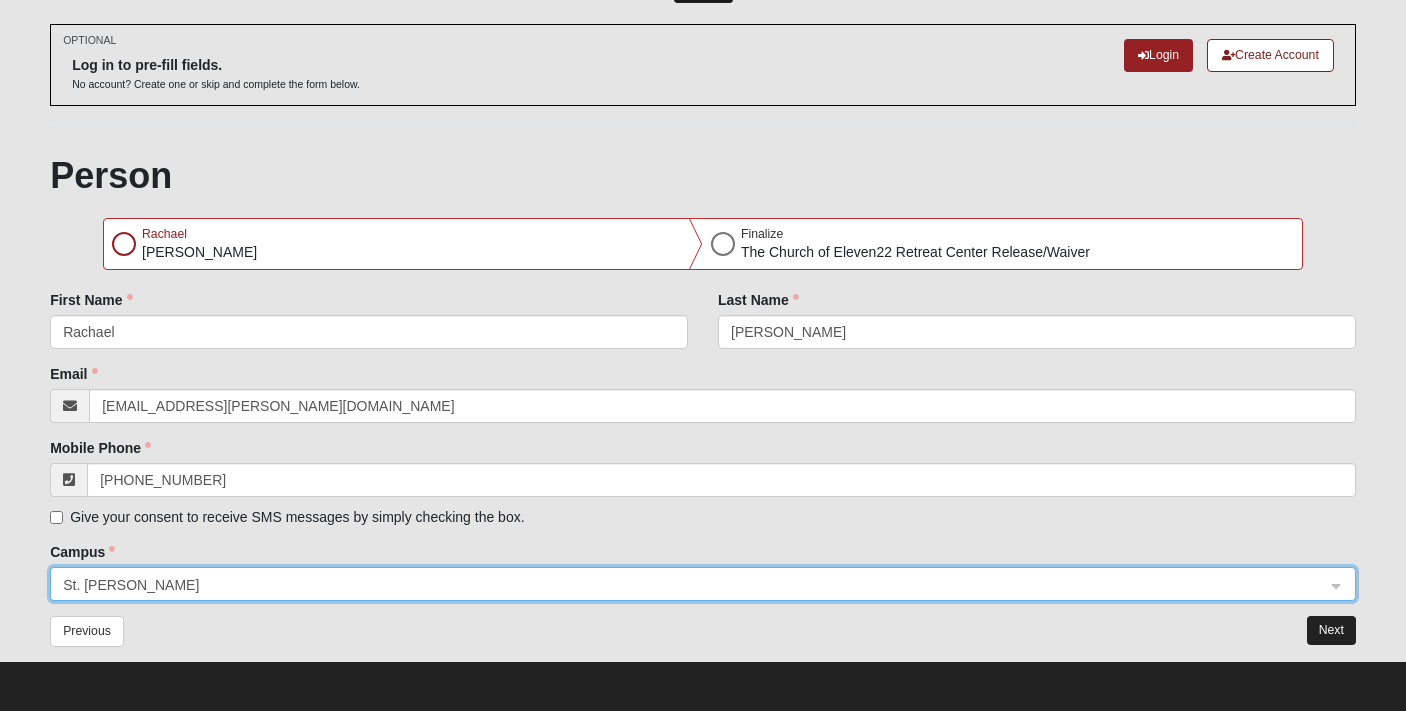 click on "Next" at bounding box center [1331, 630] 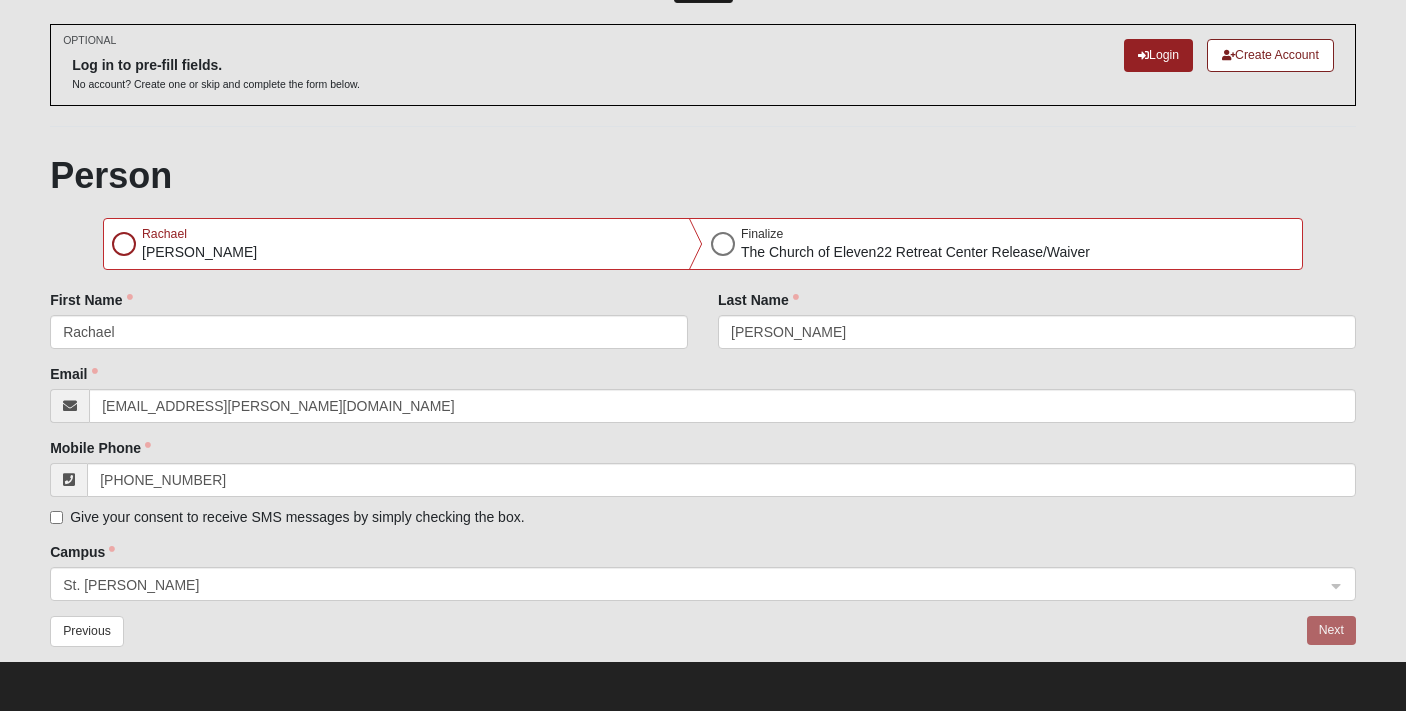 scroll, scrollTop: 0, scrollLeft: 0, axis: both 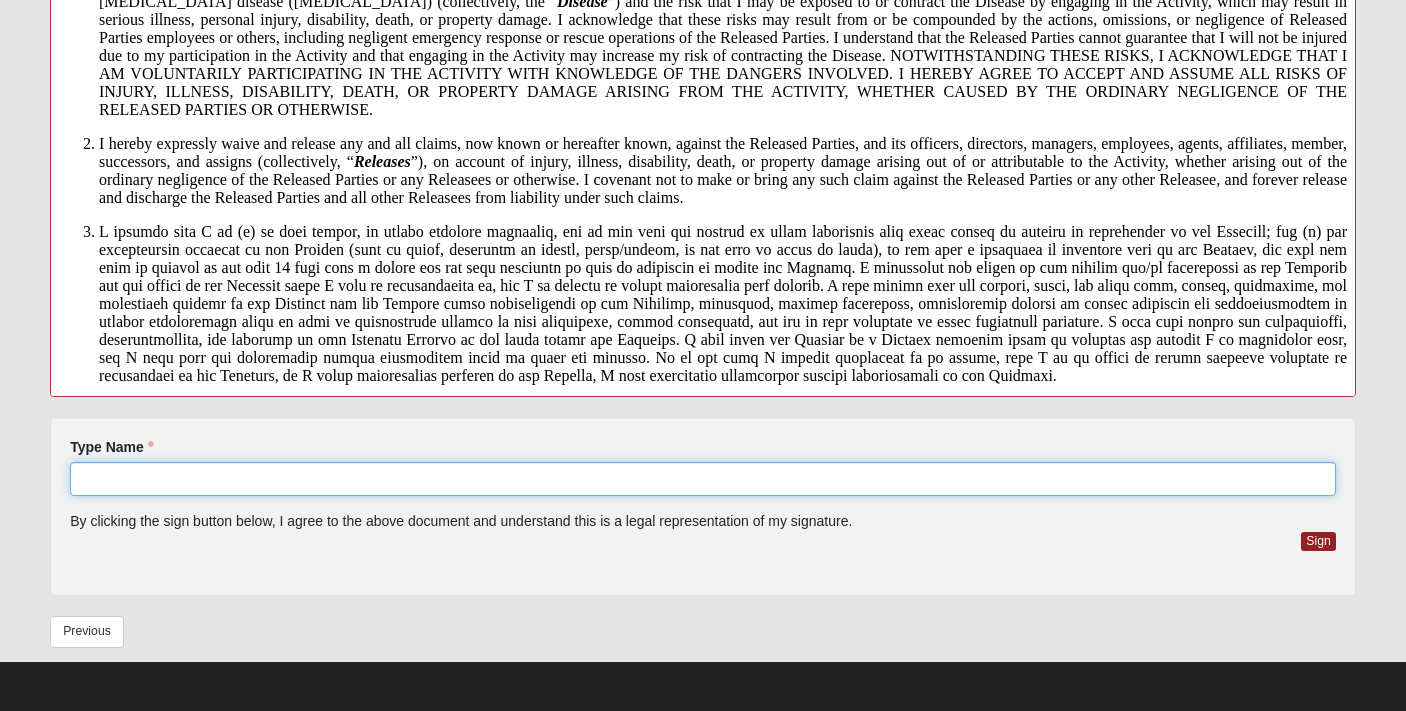 click on "Type Name" 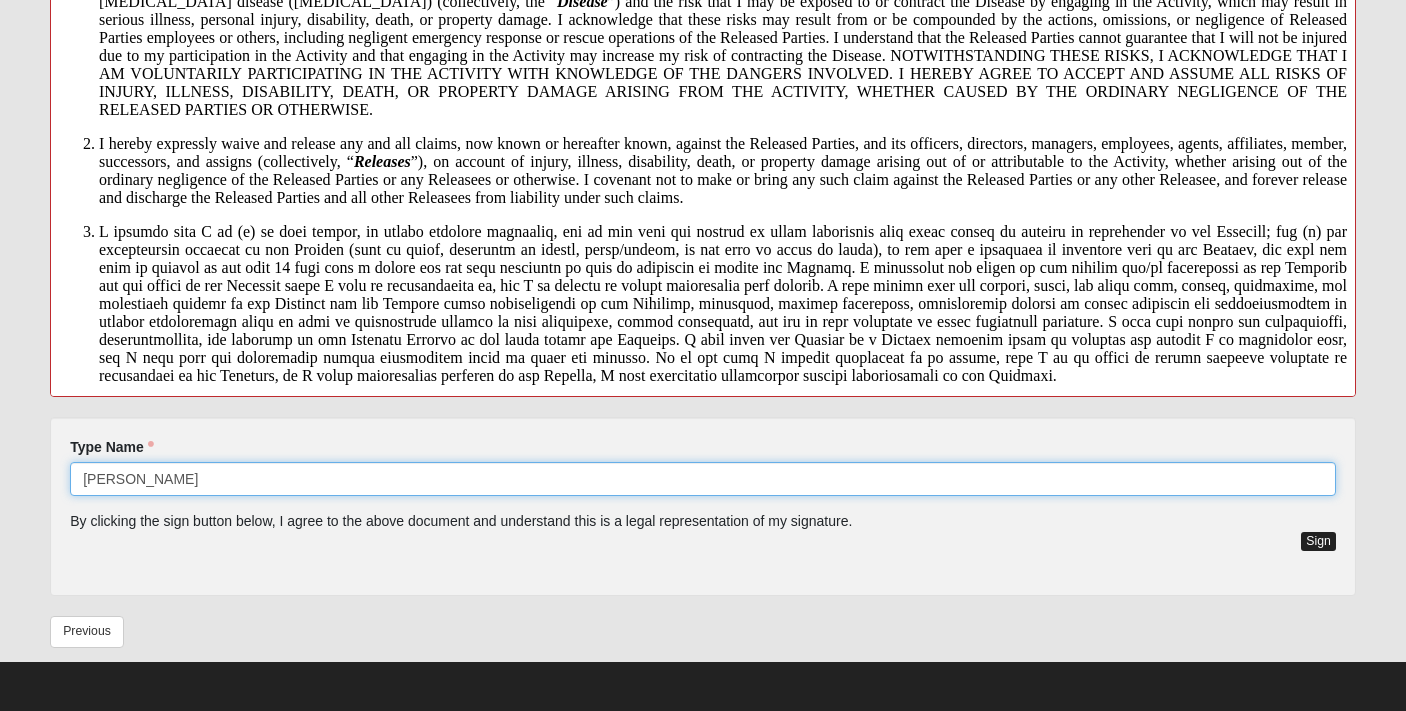 type on "[PERSON_NAME]" 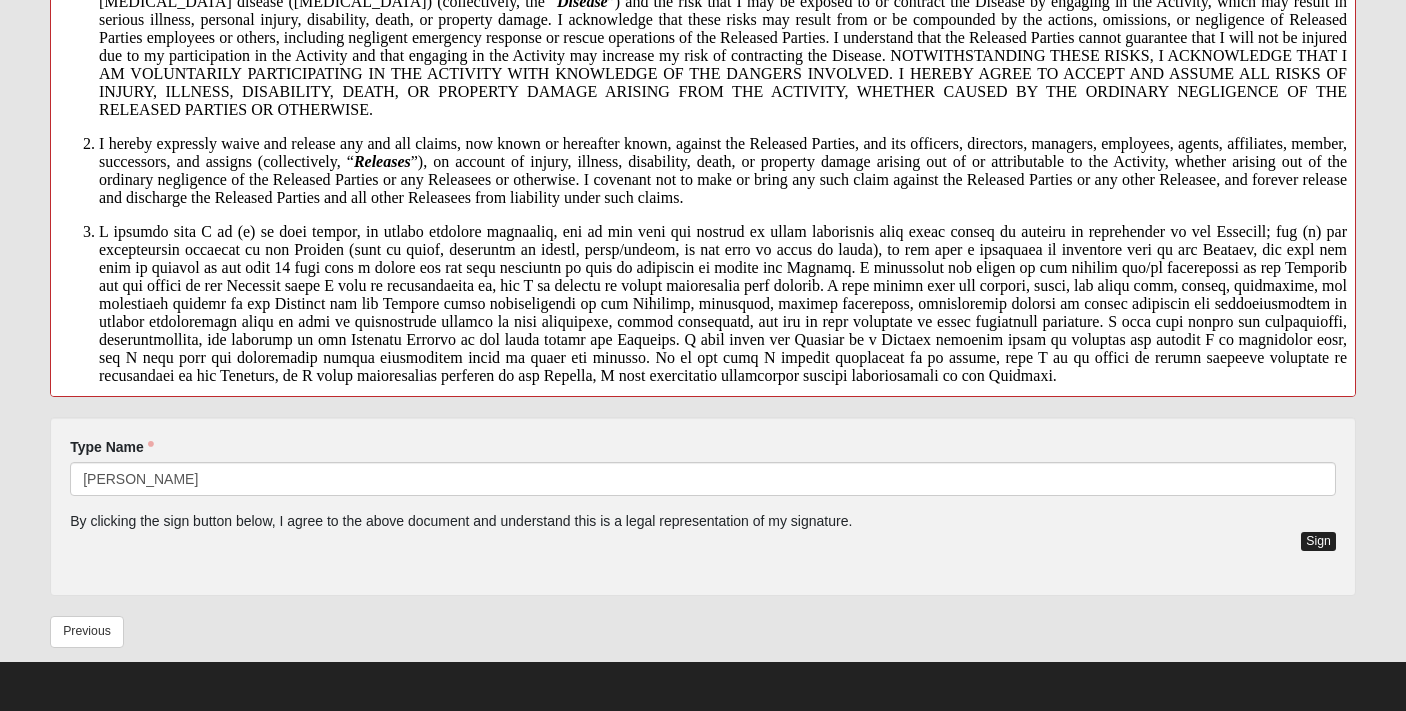 click on "Sign" at bounding box center [1318, 541] 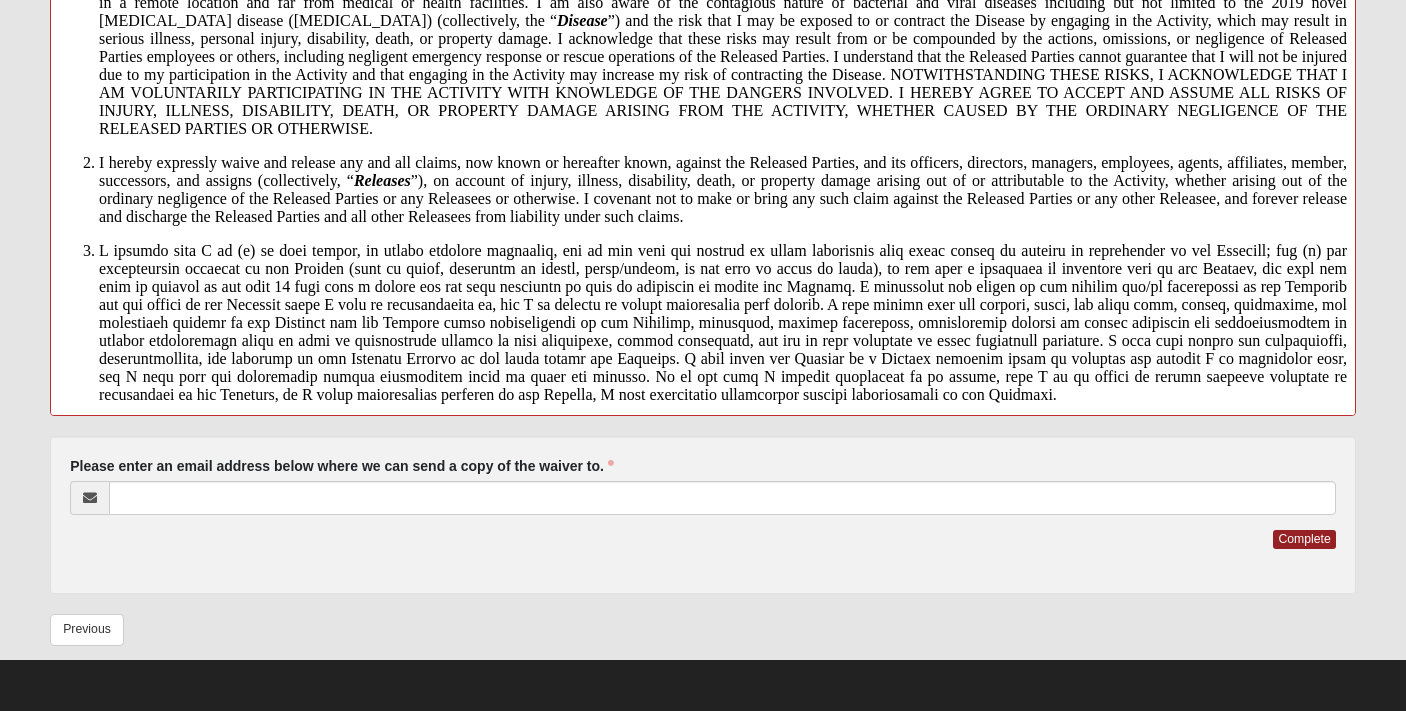 scroll, scrollTop: 483, scrollLeft: 0, axis: vertical 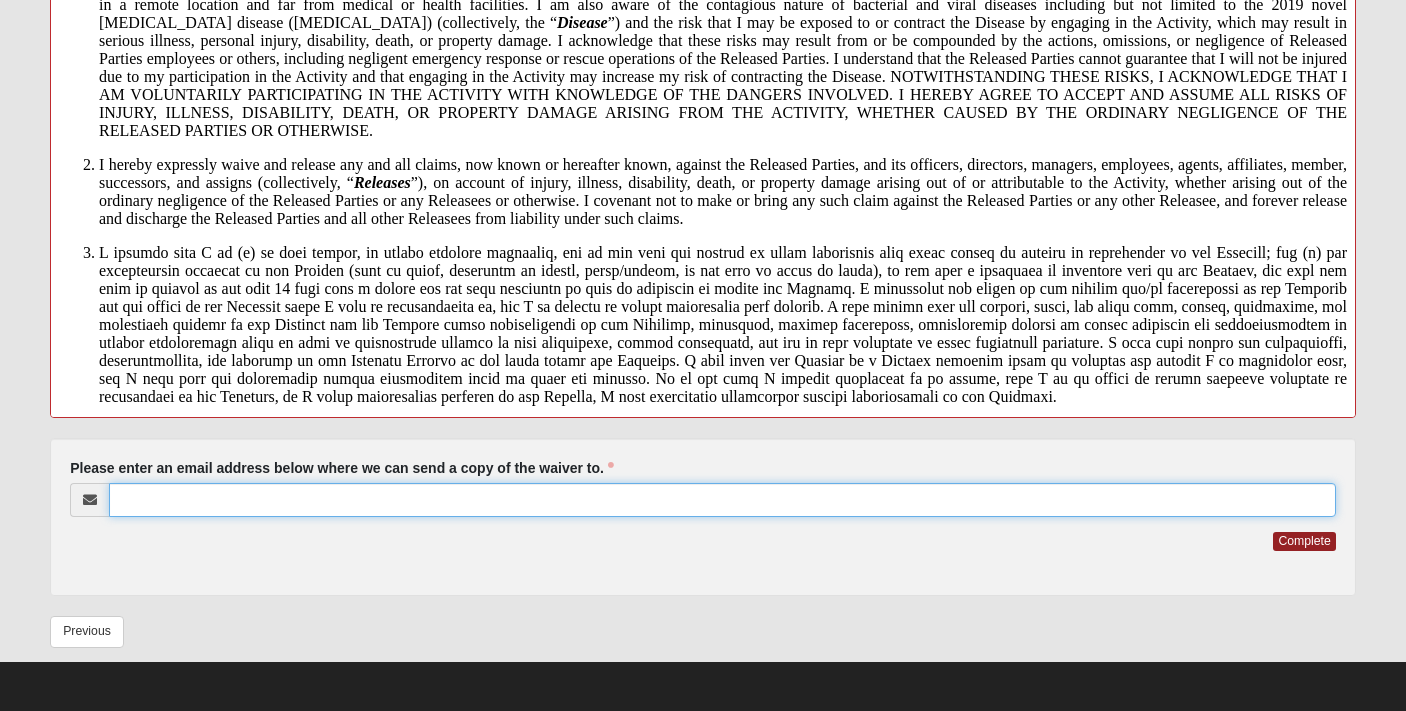 click on "Please enter an email address below where we can send a copy of the waiver to." at bounding box center [722, 500] 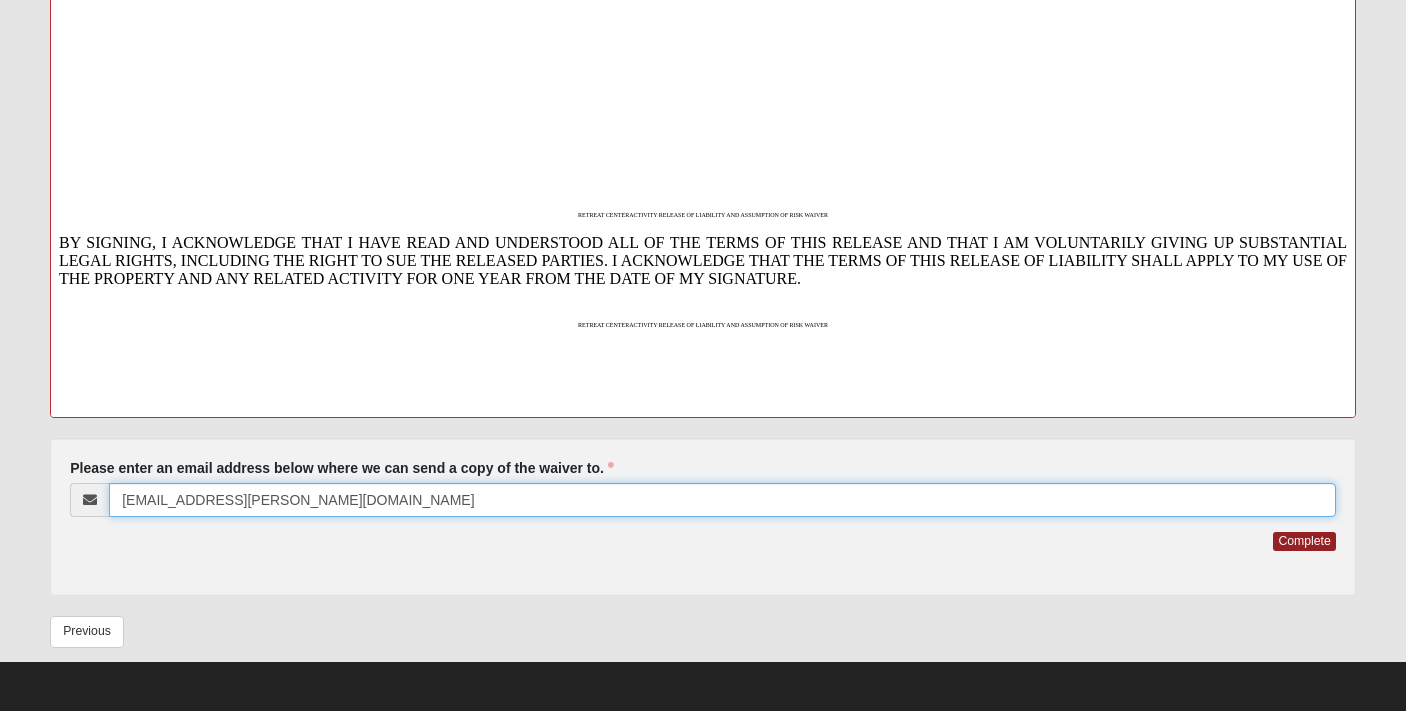 scroll, scrollTop: 2103, scrollLeft: 0, axis: vertical 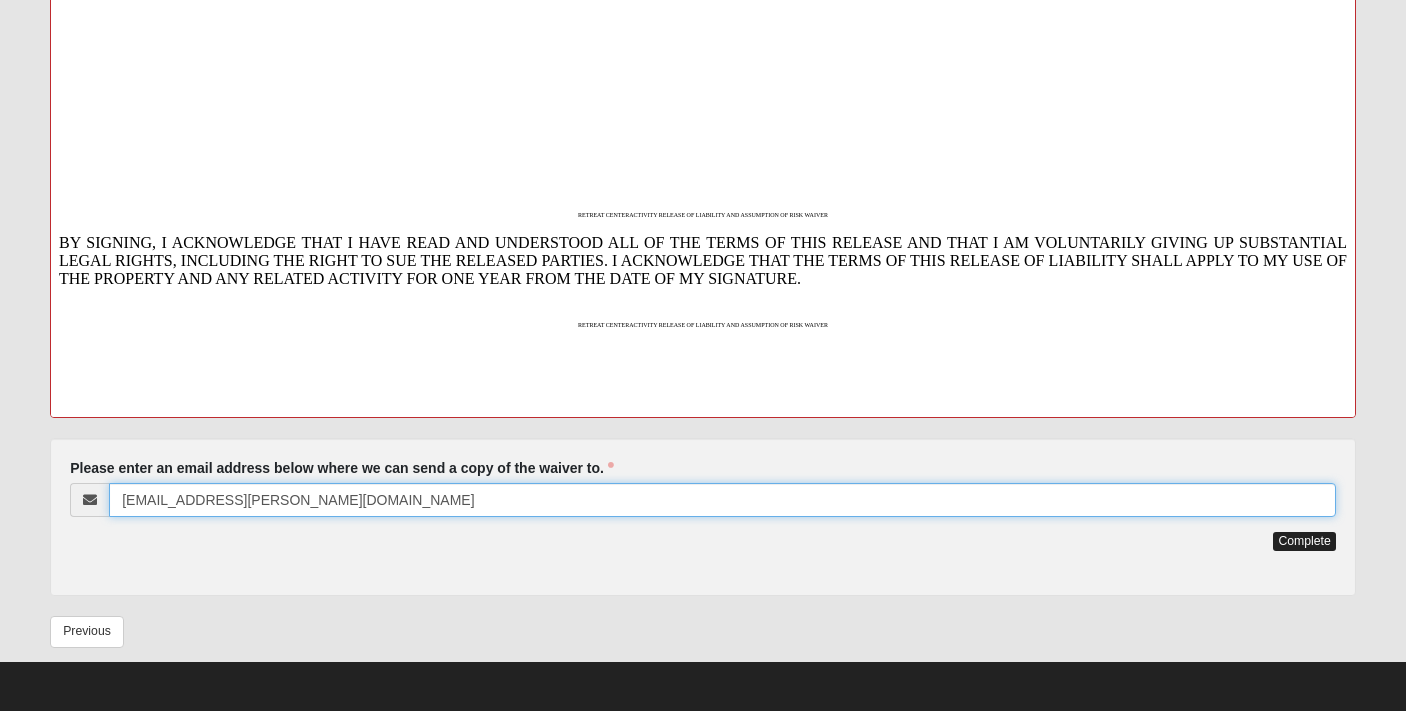 type on "[EMAIL_ADDRESS][PERSON_NAME][DOMAIN_NAME]" 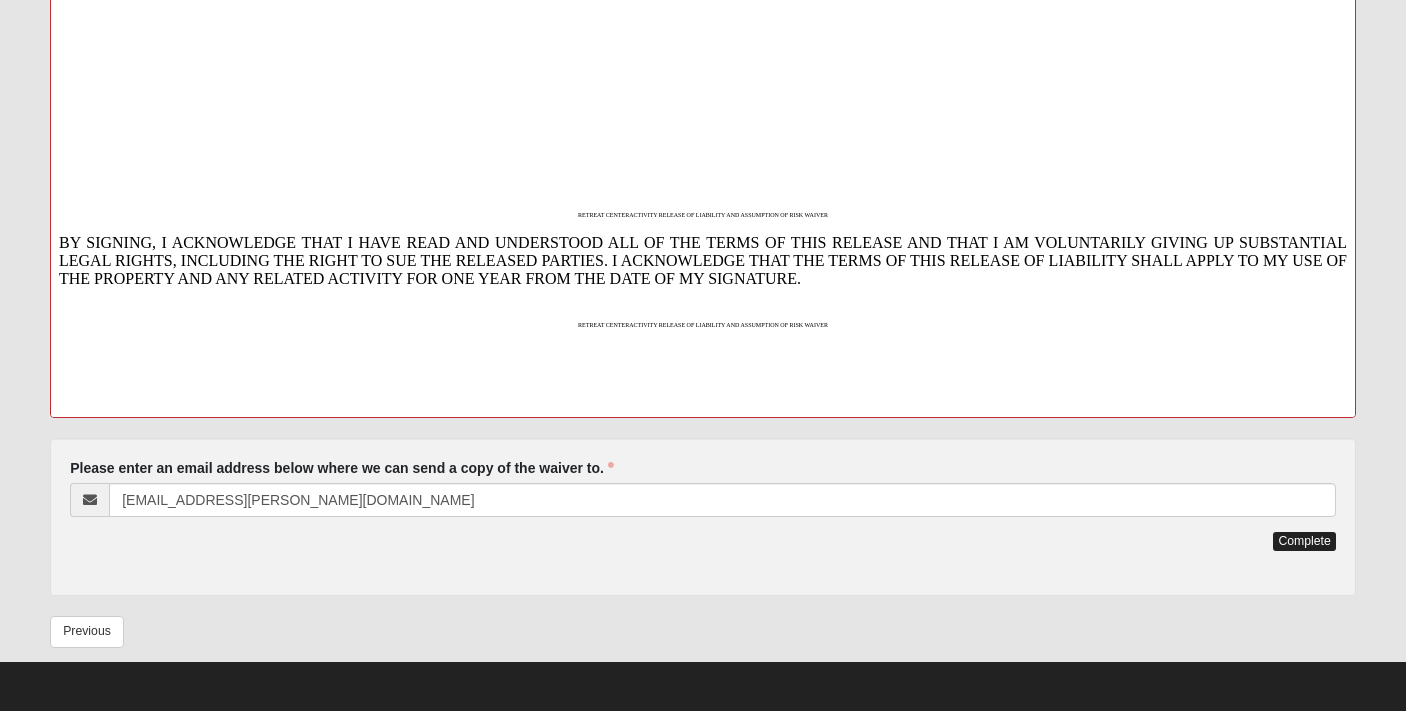 click on "Complete" at bounding box center (1304, 541) 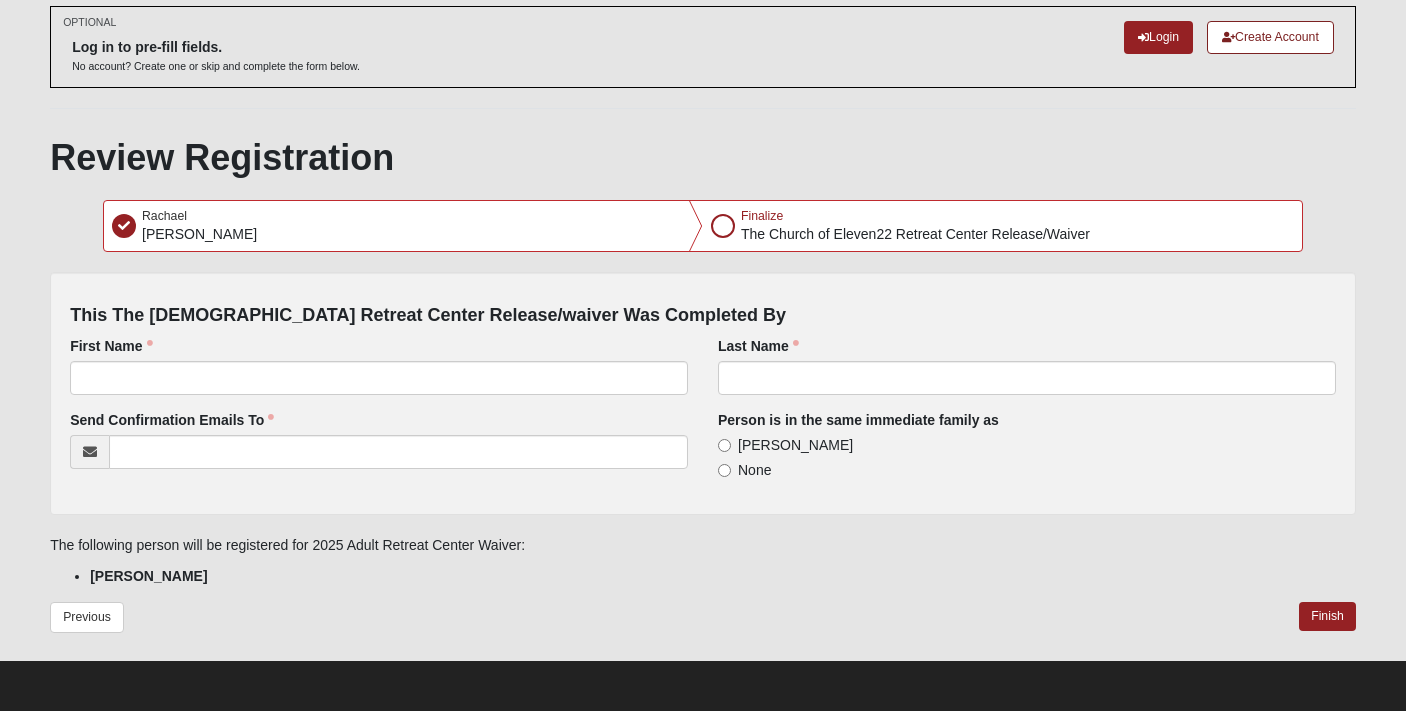 scroll, scrollTop: 98, scrollLeft: 0, axis: vertical 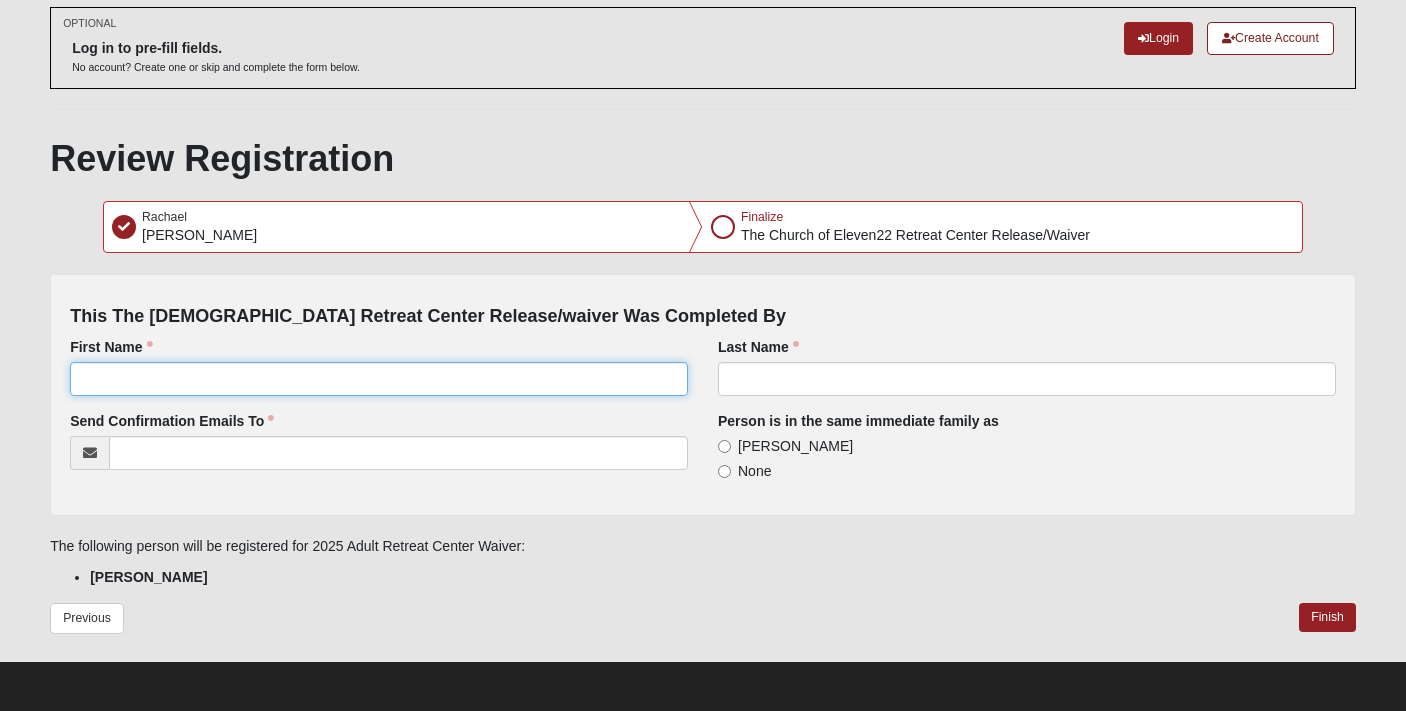 click on "First Name" 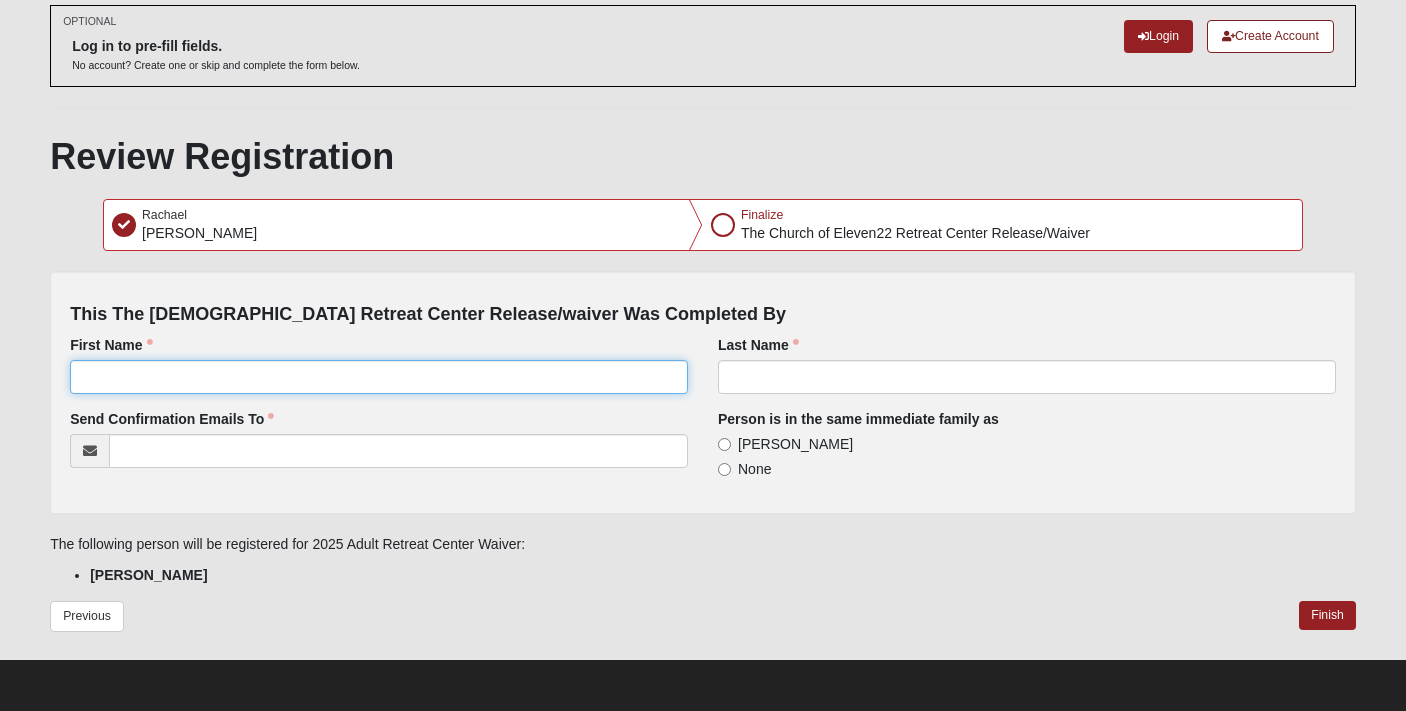 scroll, scrollTop: 98, scrollLeft: 0, axis: vertical 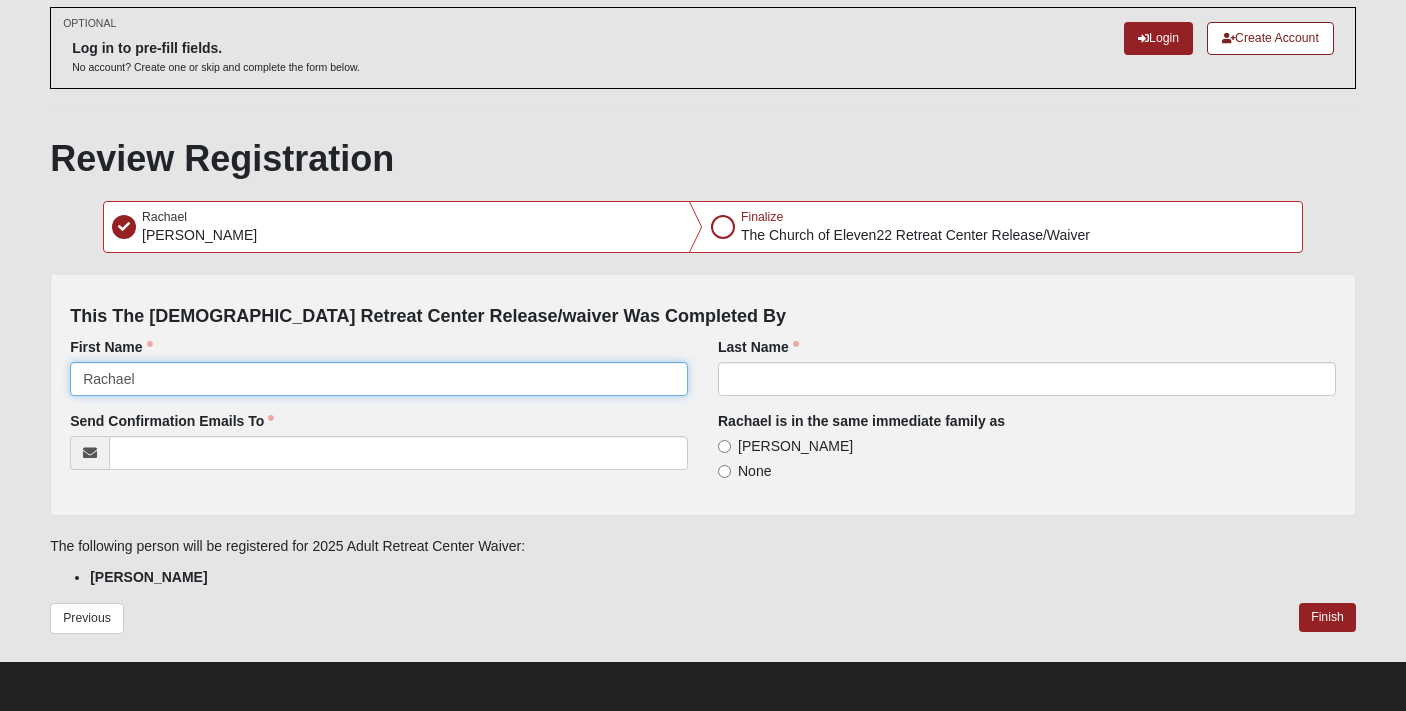type on "Rachael" 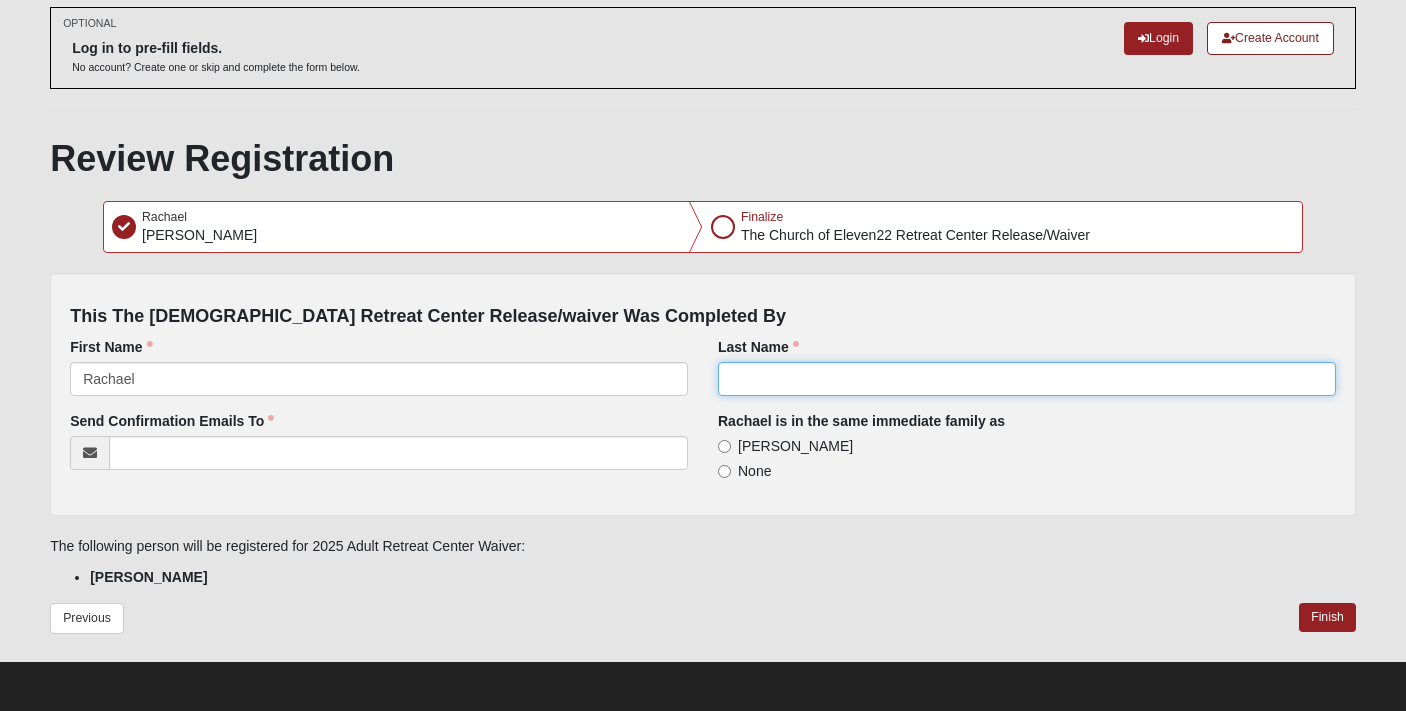 click on "Last Name" 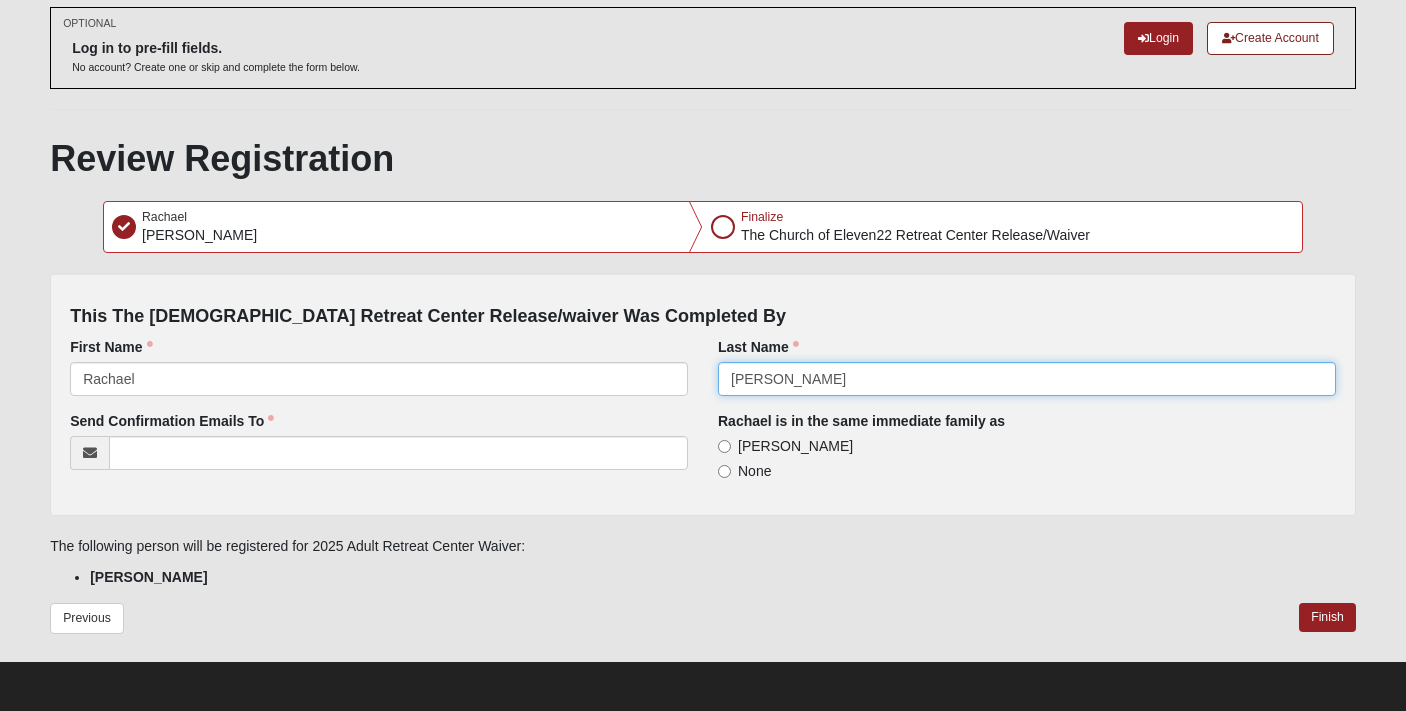 type on "[PERSON_NAME]" 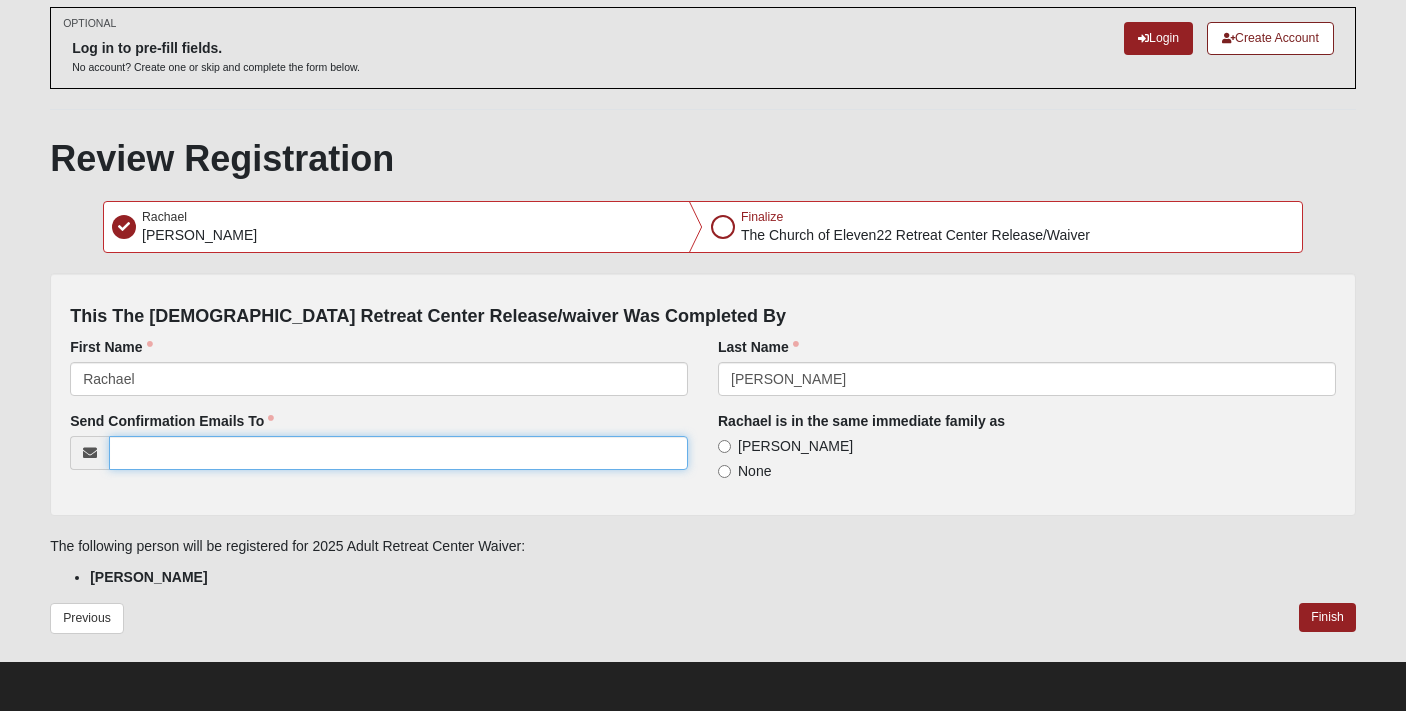 click on "Send Confirmation Emails To" at bounding box center (398, 453) 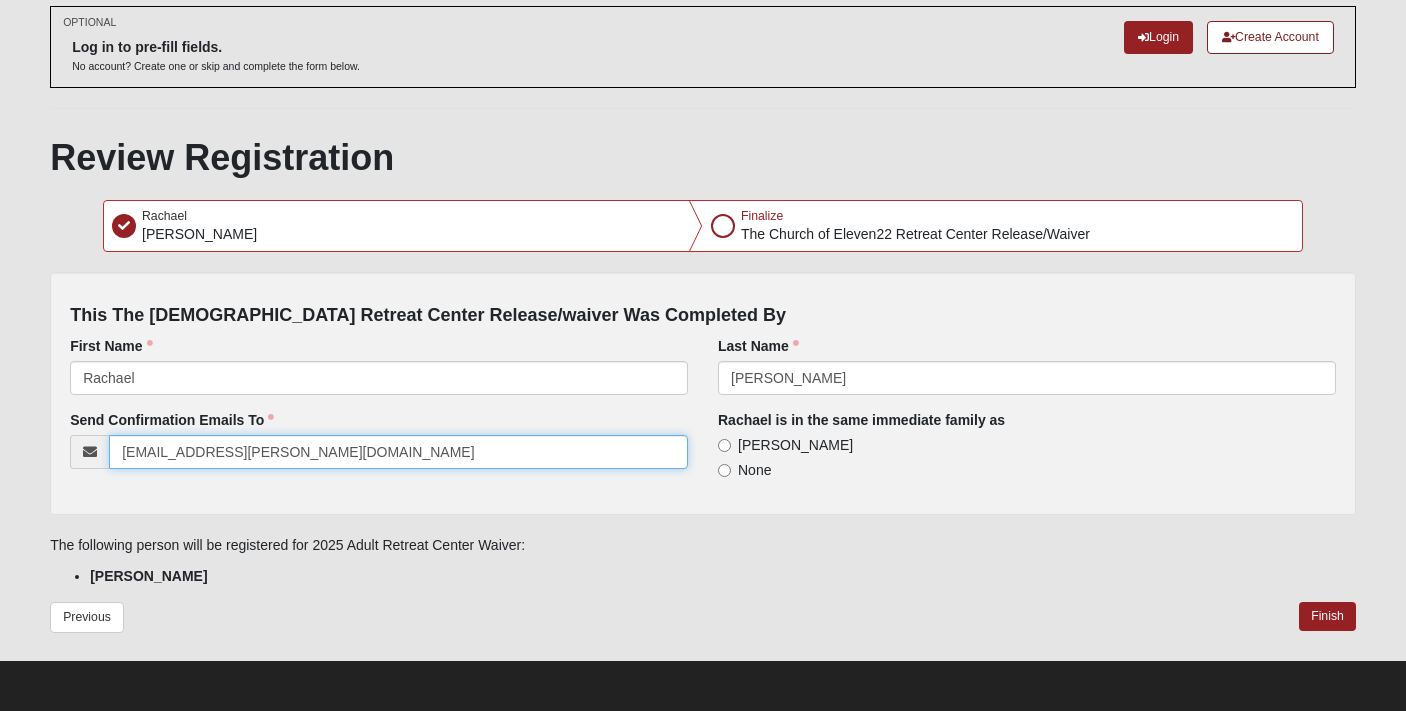 scroll, scrollTop: 98, scrollLeft: 0, axis: vertical 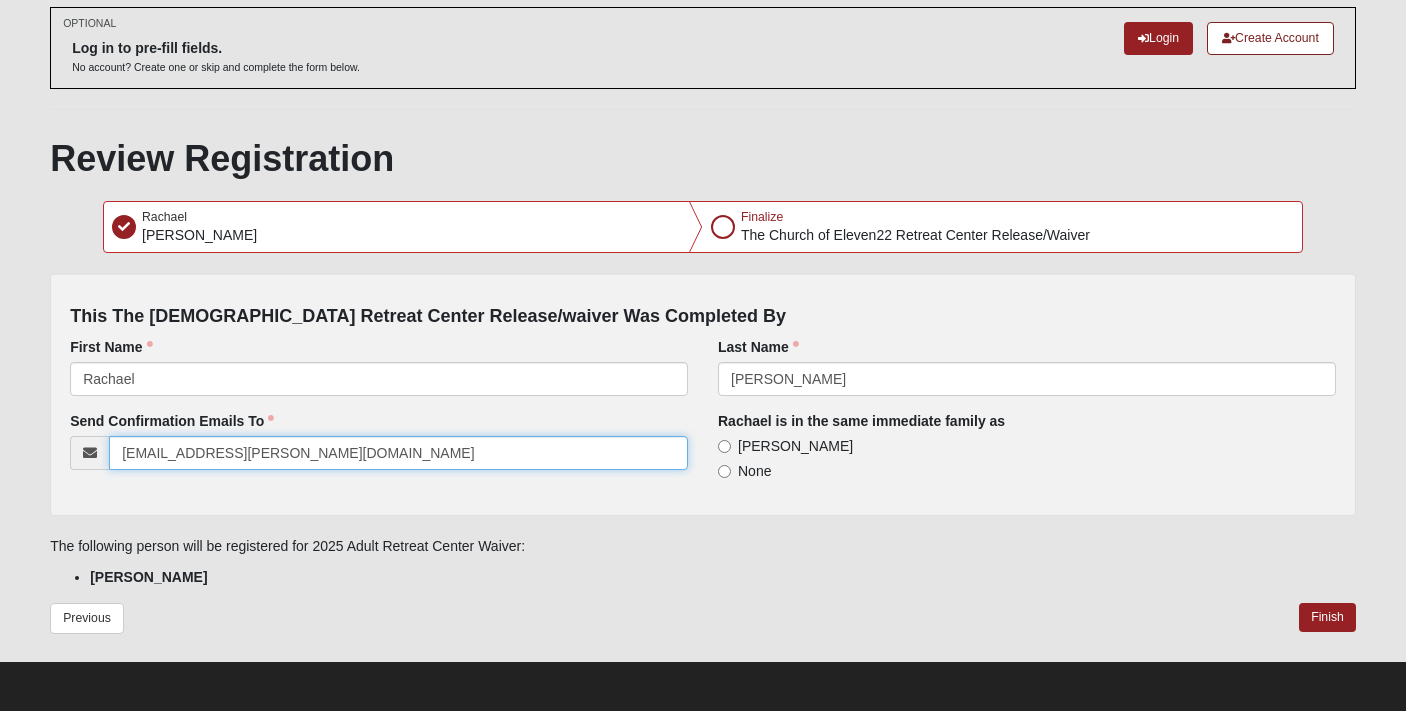 type on "[EMAIL_ADDRESS][PERSON_NAME][DOMAIN_NAME]" 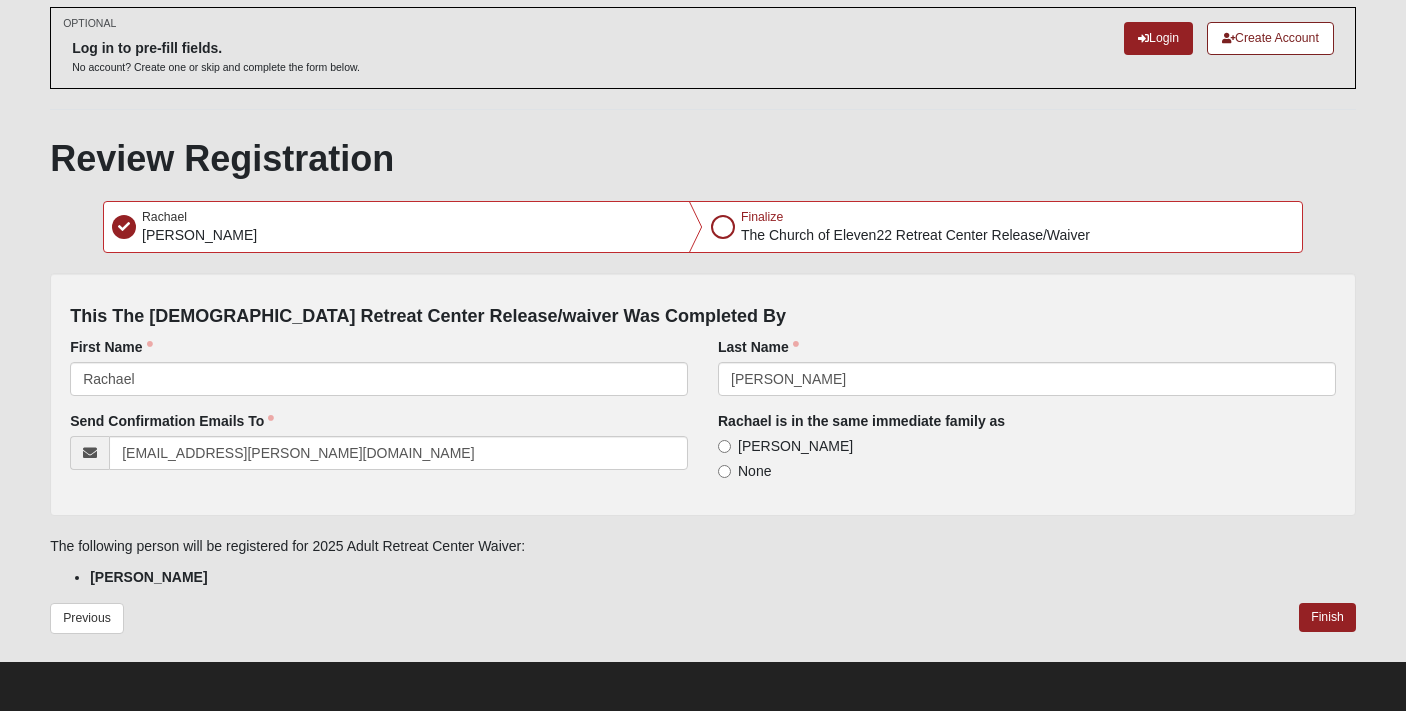 click on "[PERSON_NAME]" at bounding box center [724, 446] 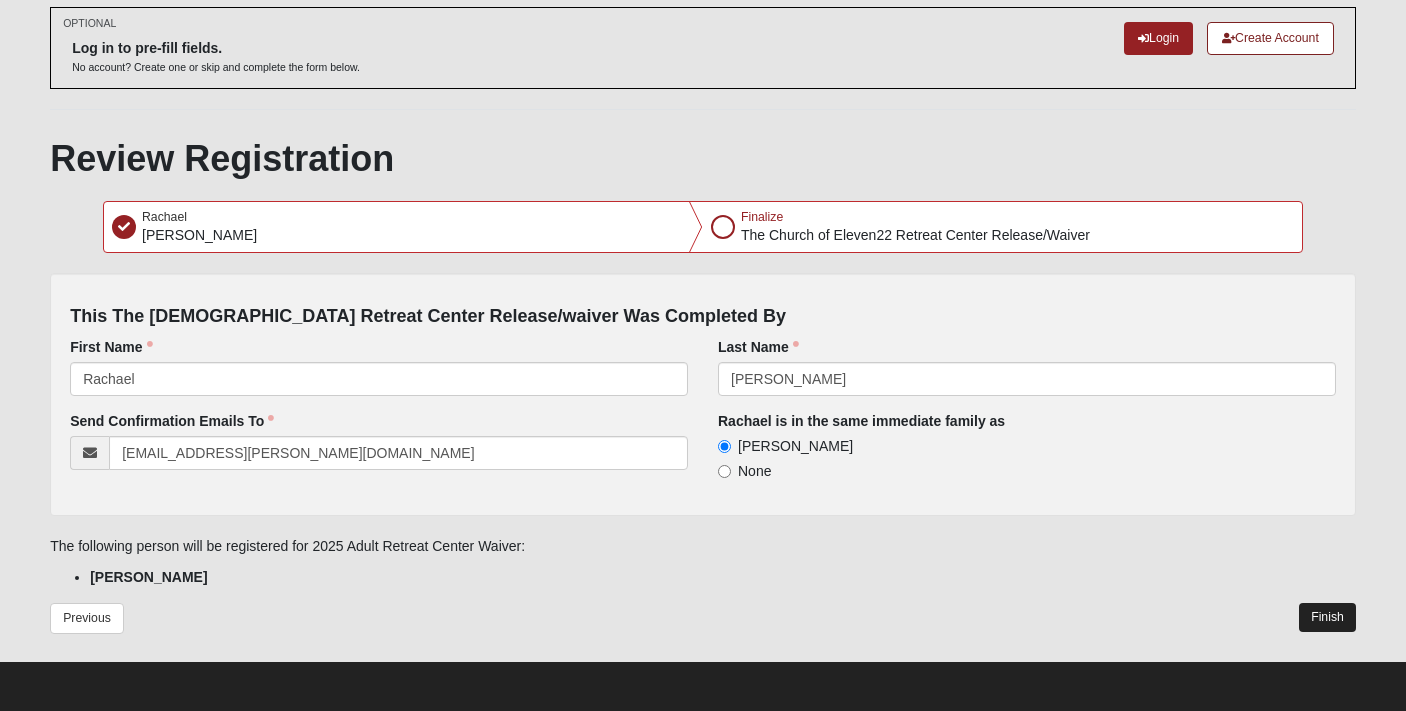 click on "Finish" at bounding box center (1327, 617) 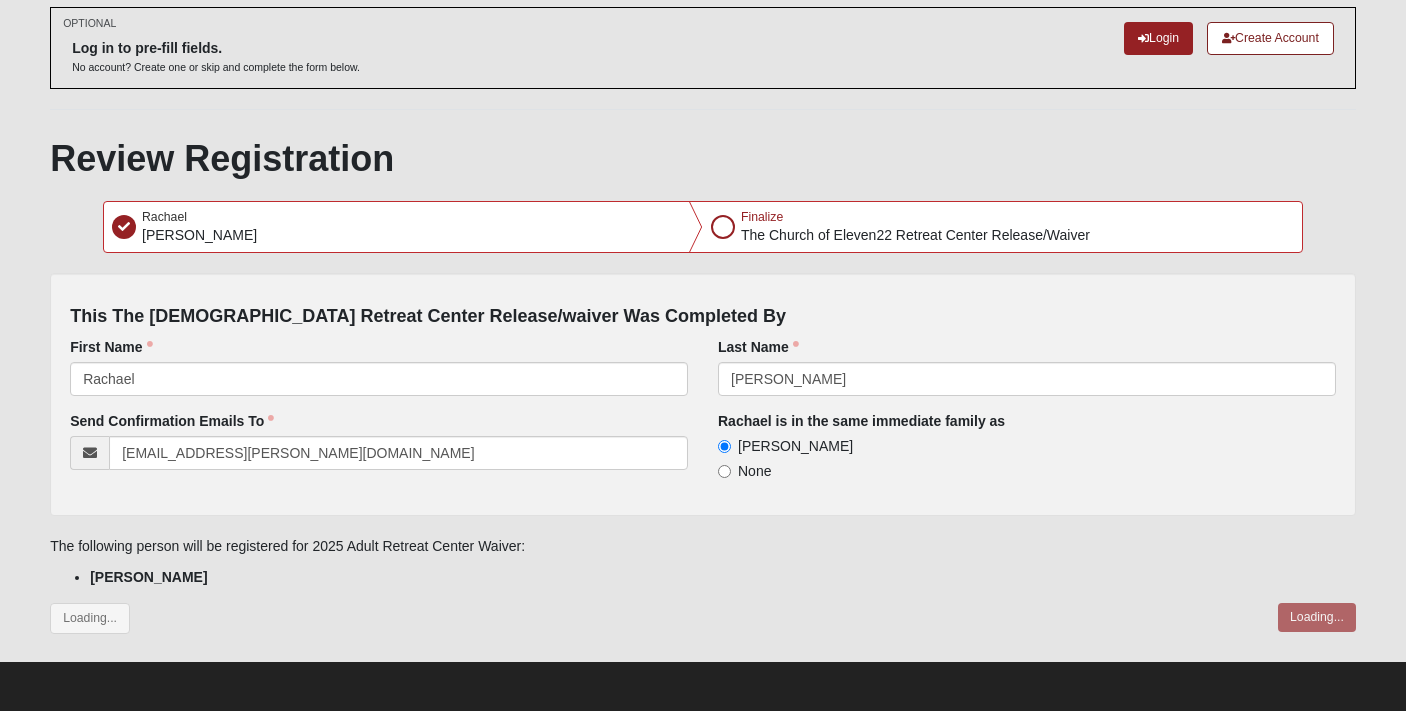 scroll, scrollTop: 0, scrollLeft: 0, axis: both 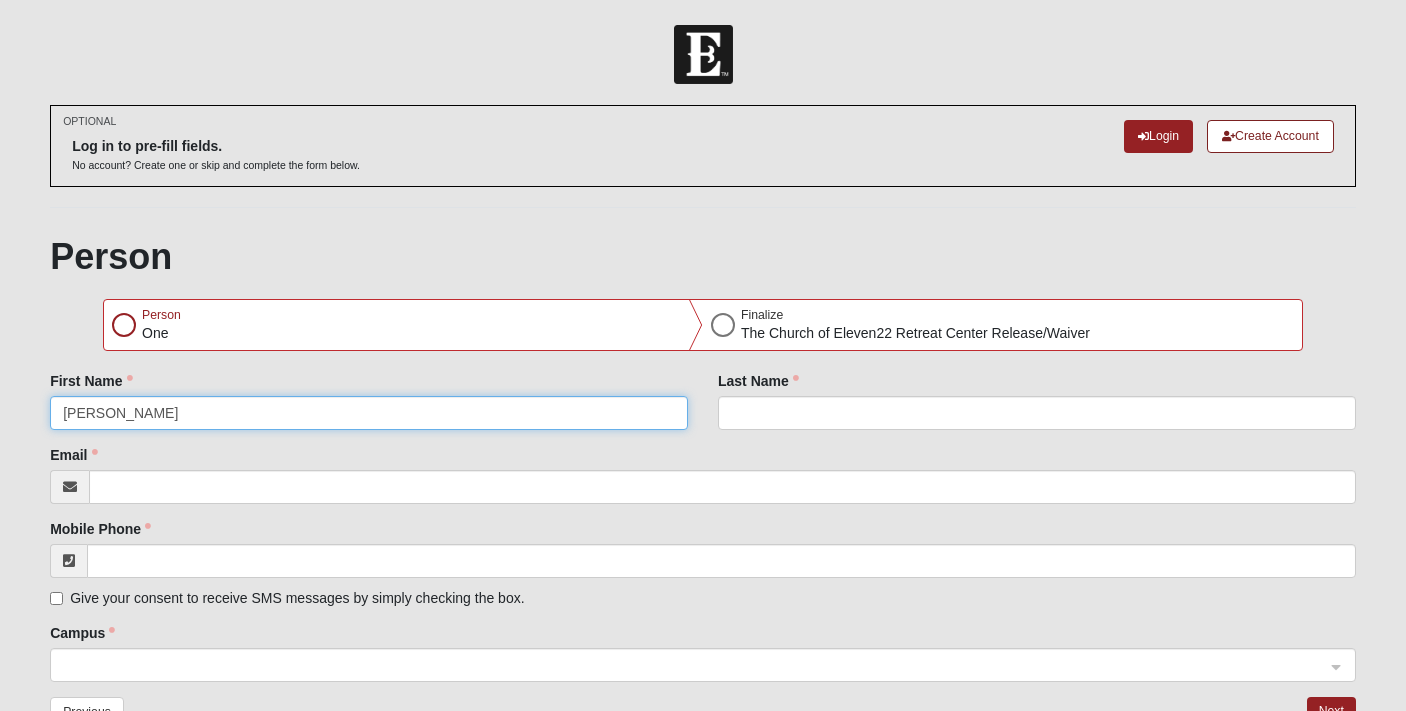 type on "[PERSON_NAME]" 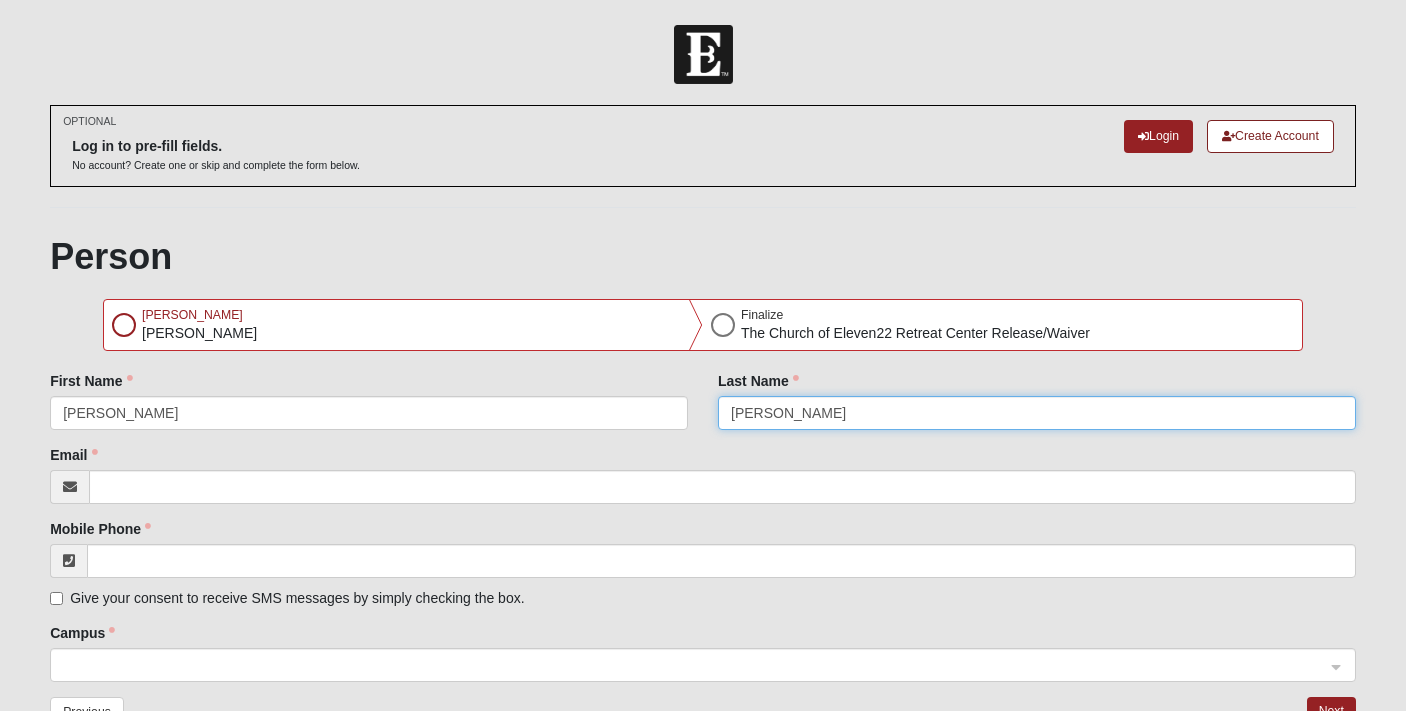 type on "[PERSON_NAME]" 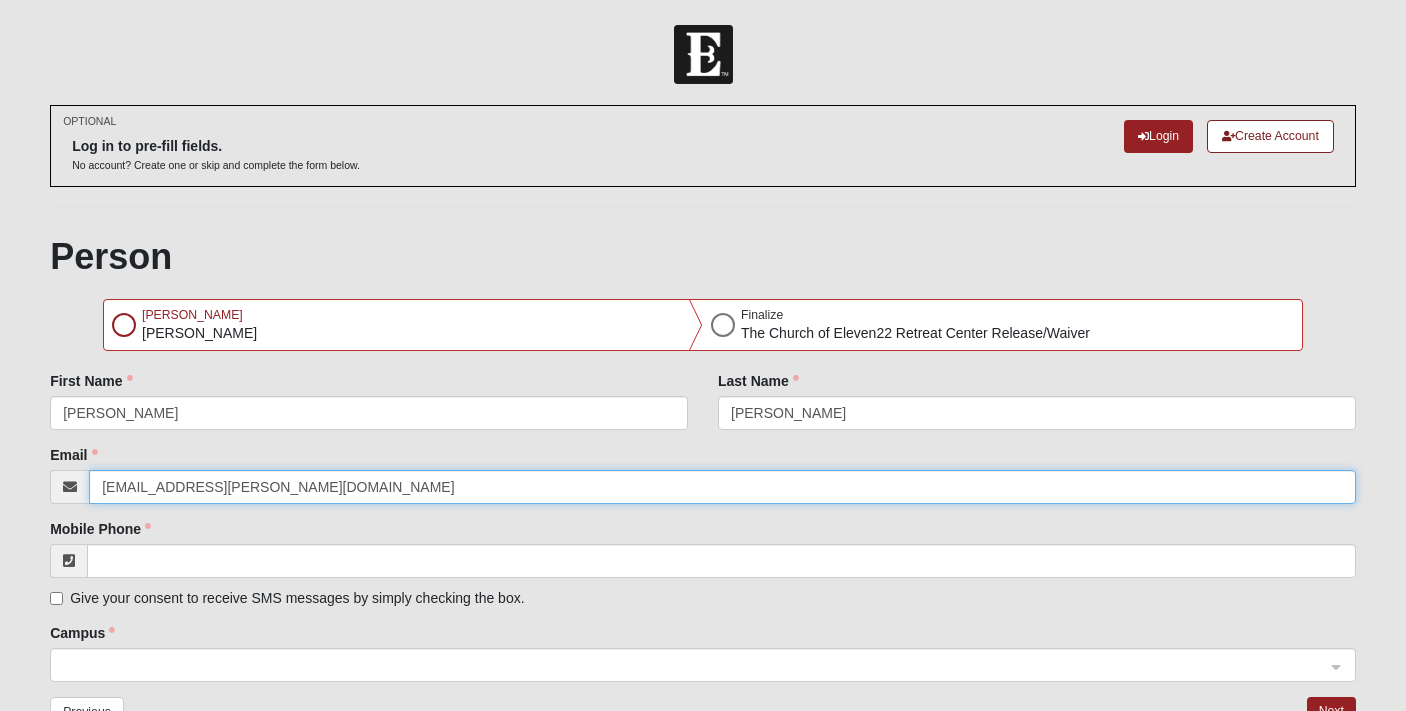 type on "ashley.archer@coe22.com" 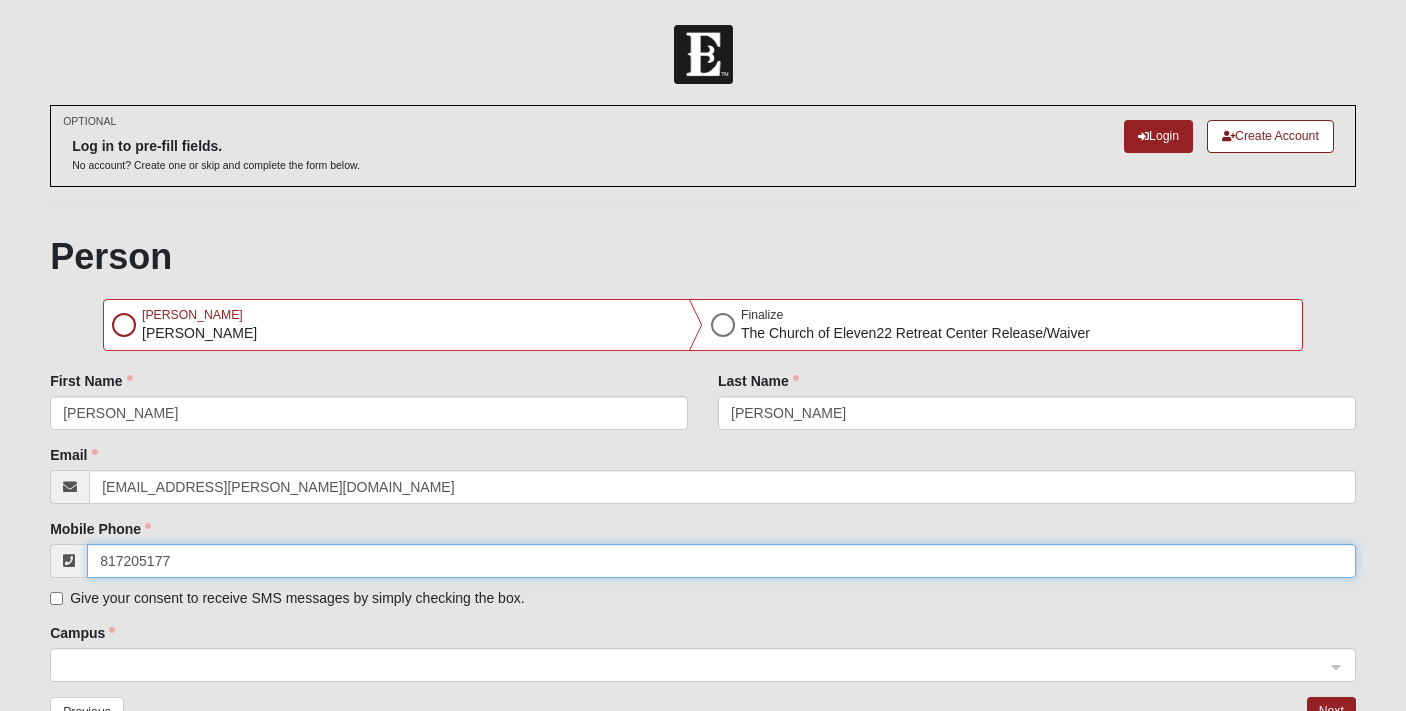type on "(817) 205-1778" 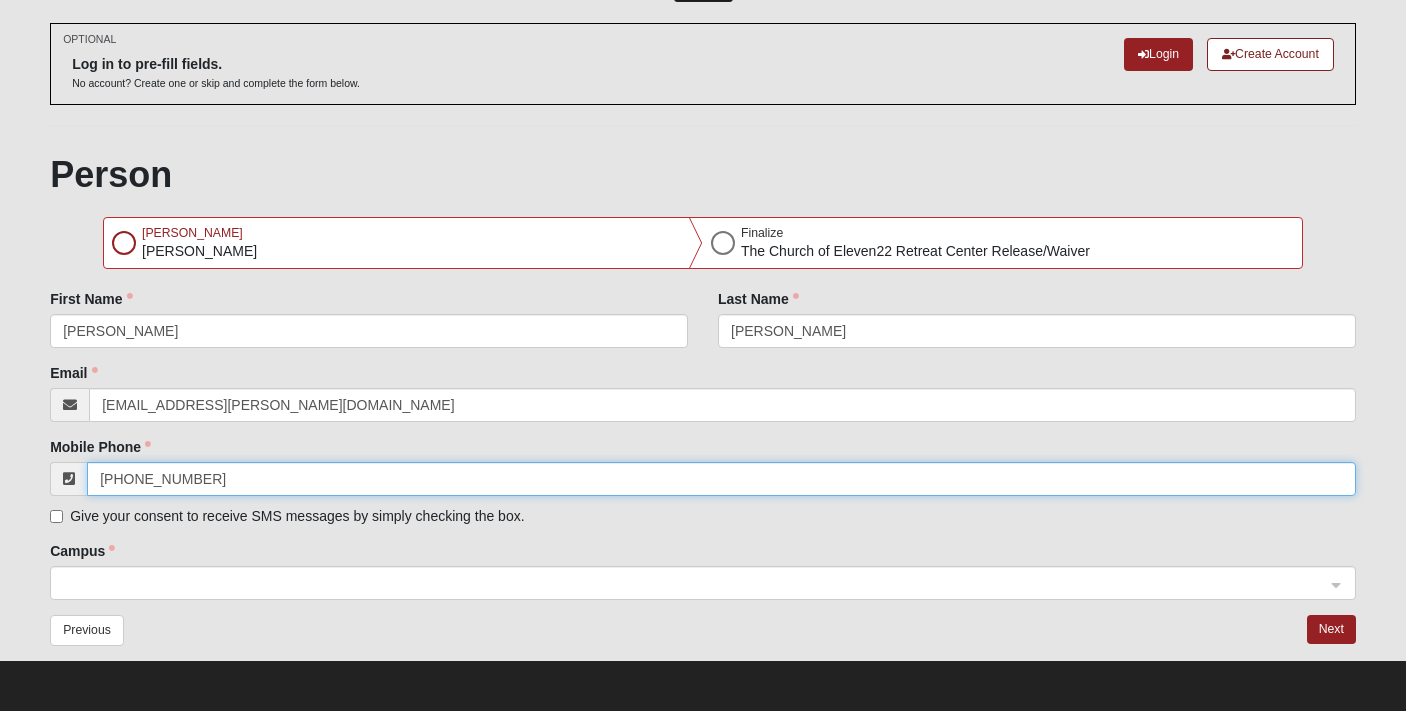 scroll, scrollTop: 81, scrollLeft: 0, axis: vertical 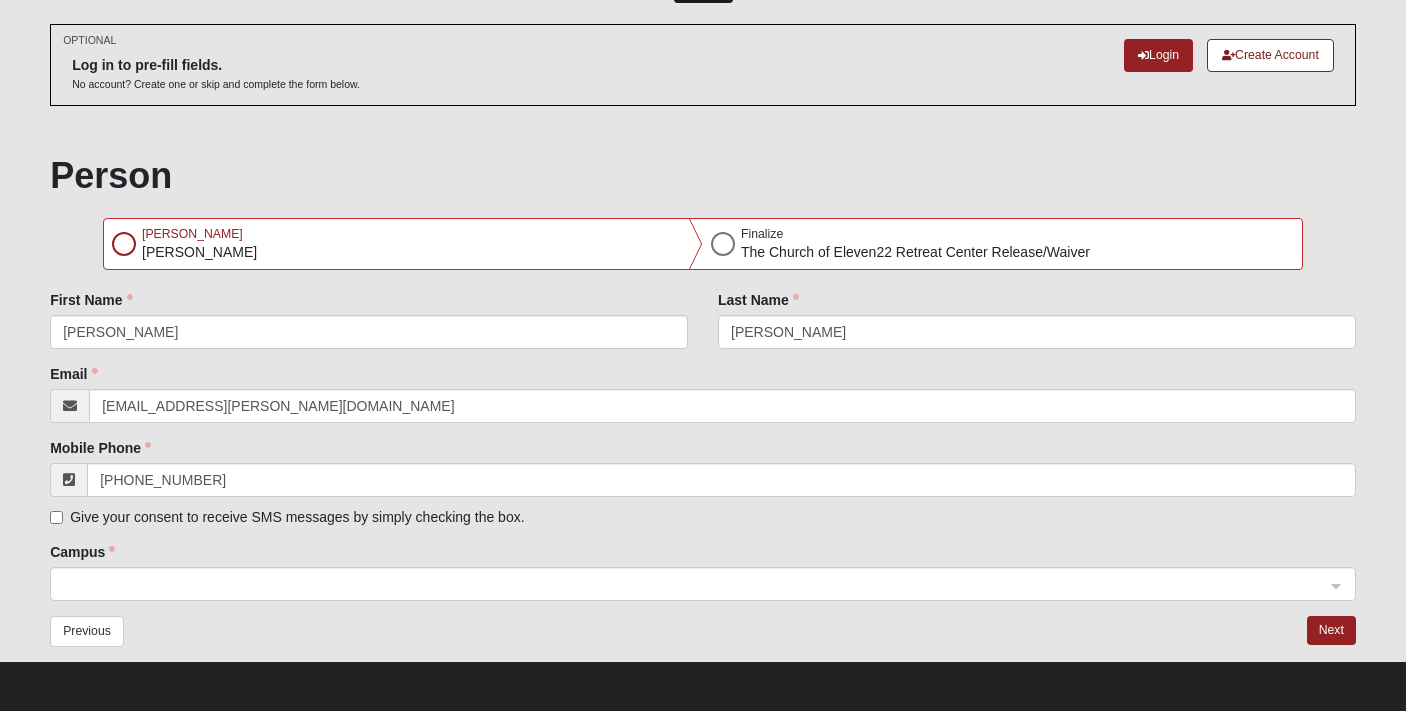 click on "Give your consent to receive SMS messages by simply checking the box." at bounding box center (56, 517) 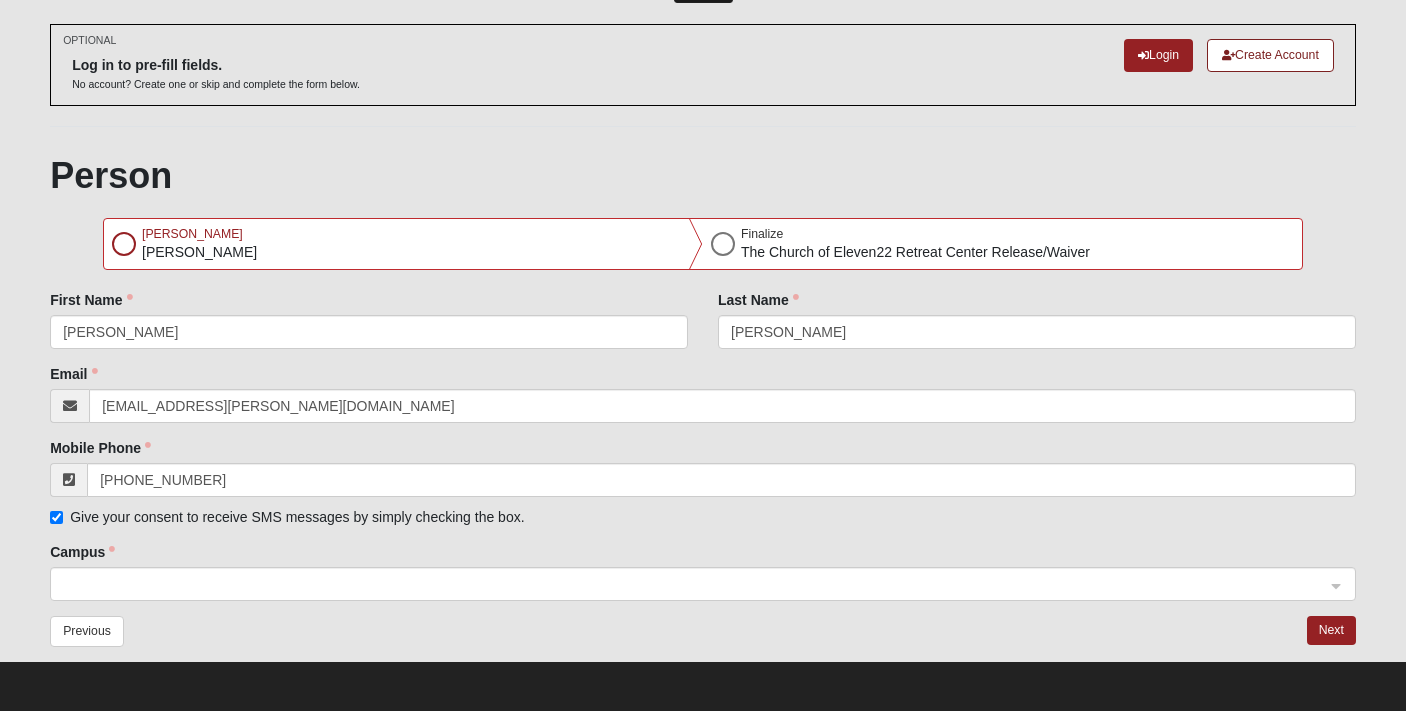 click at bounding box center (696, 583) 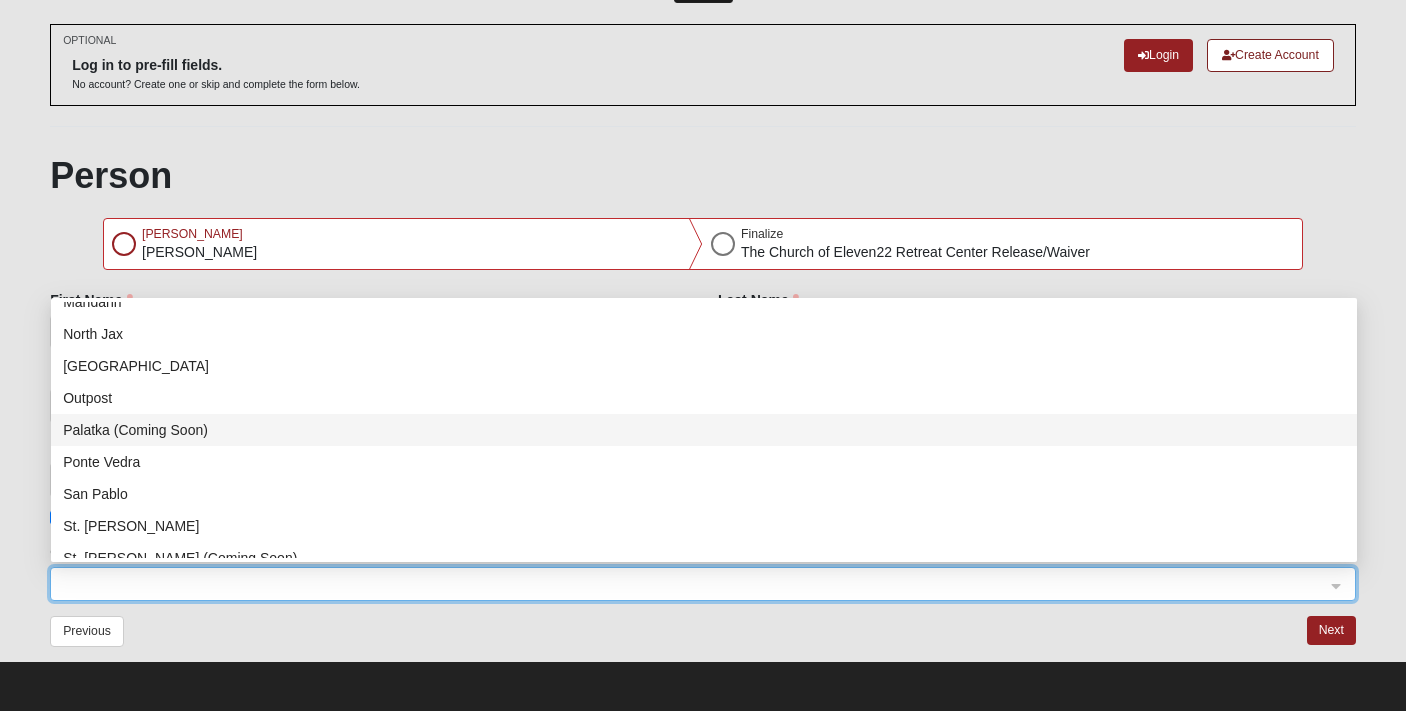 scroll, scrollTop: 196, scrollLeft: 0, axis: vertical 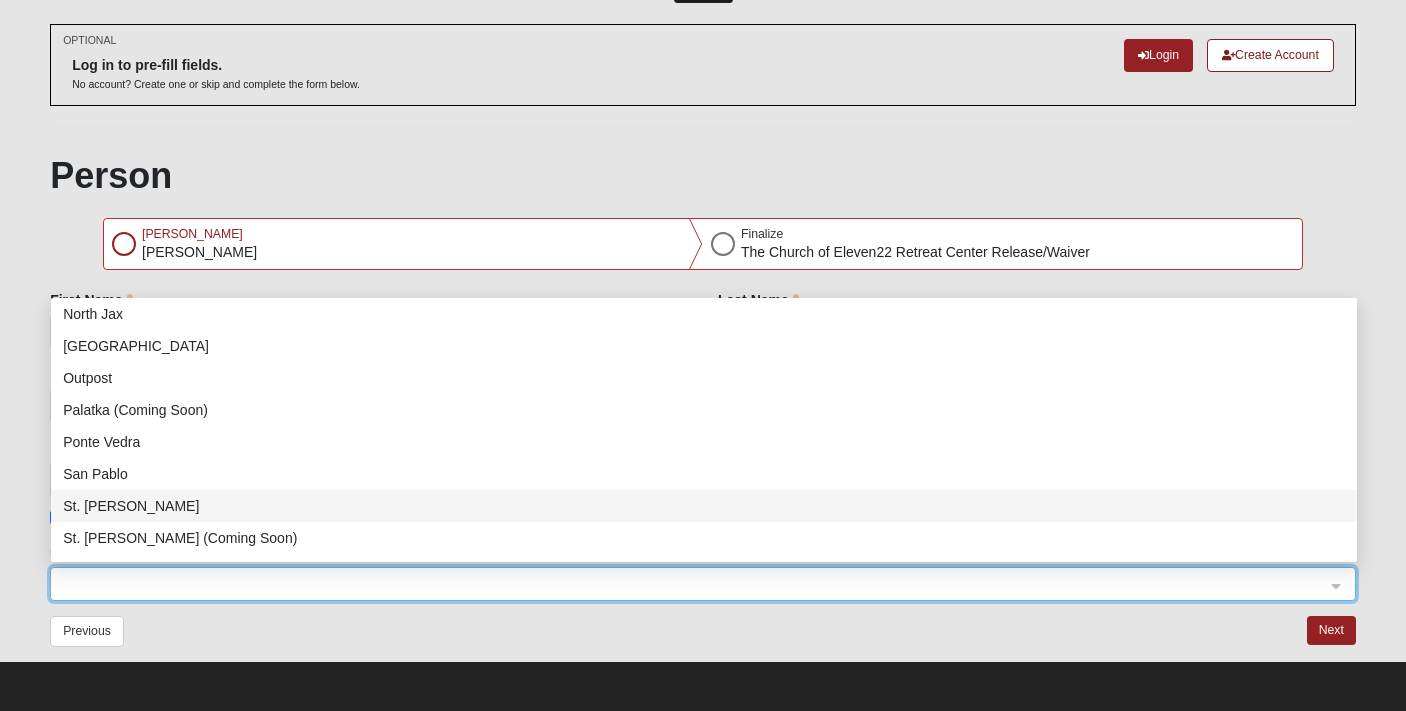 click on "St. [PERSON_NAME]" at bounding box center (704, 506) 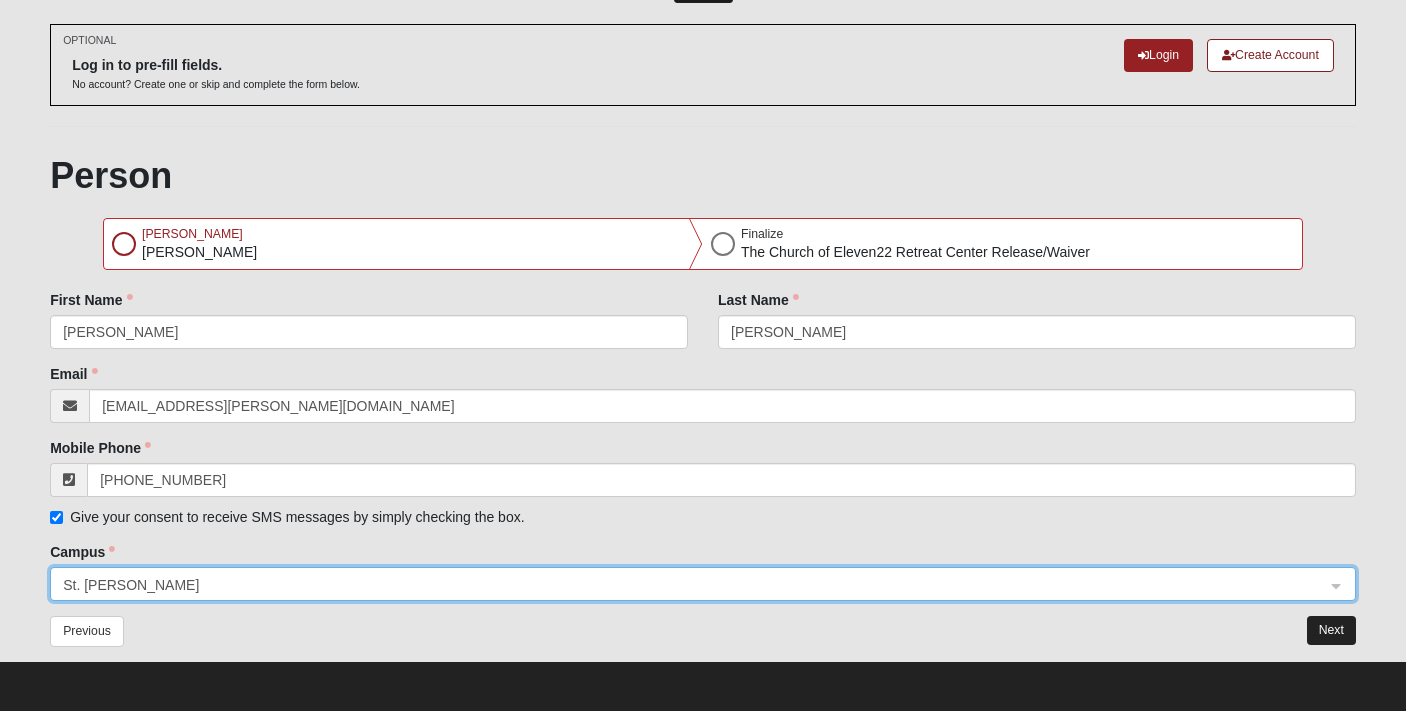 click on "Next" at bounding box center (1331, 630) 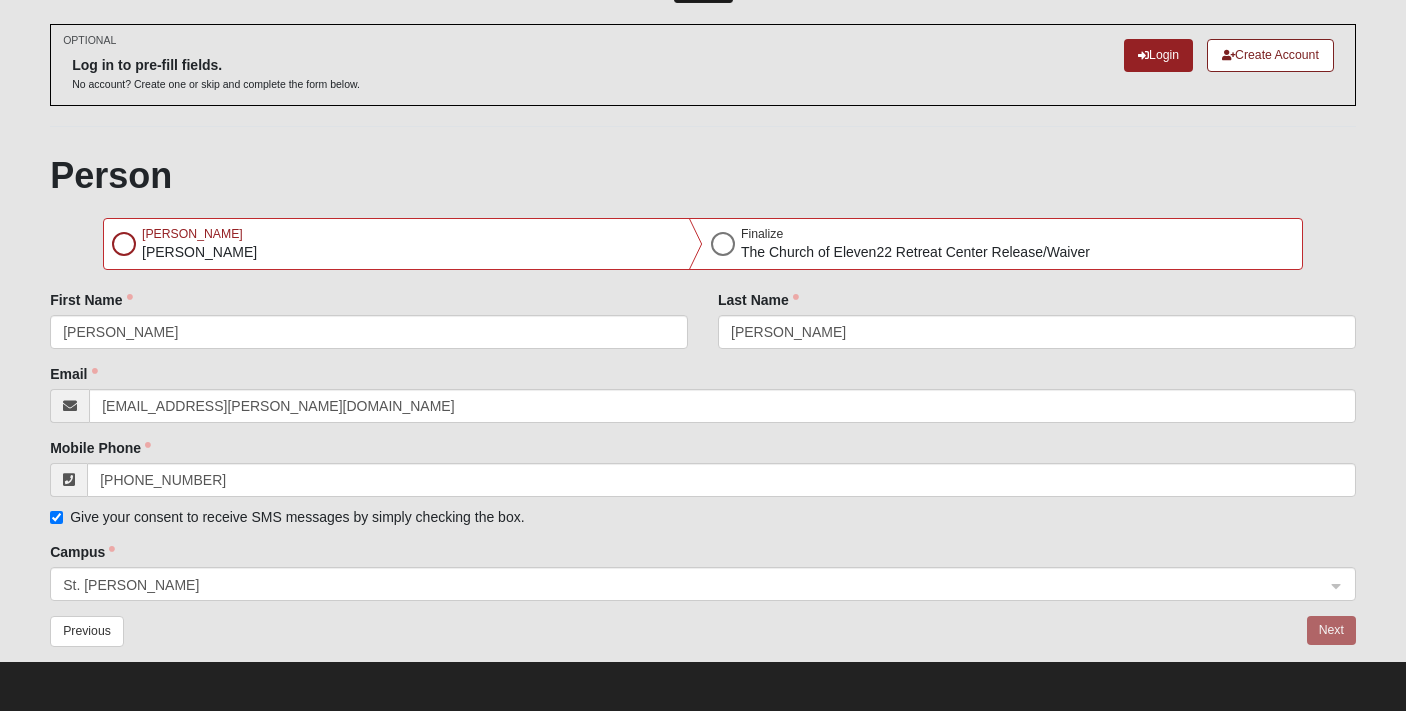 scroll, scrollTop: 0, scrollLeft: 0, axis: both 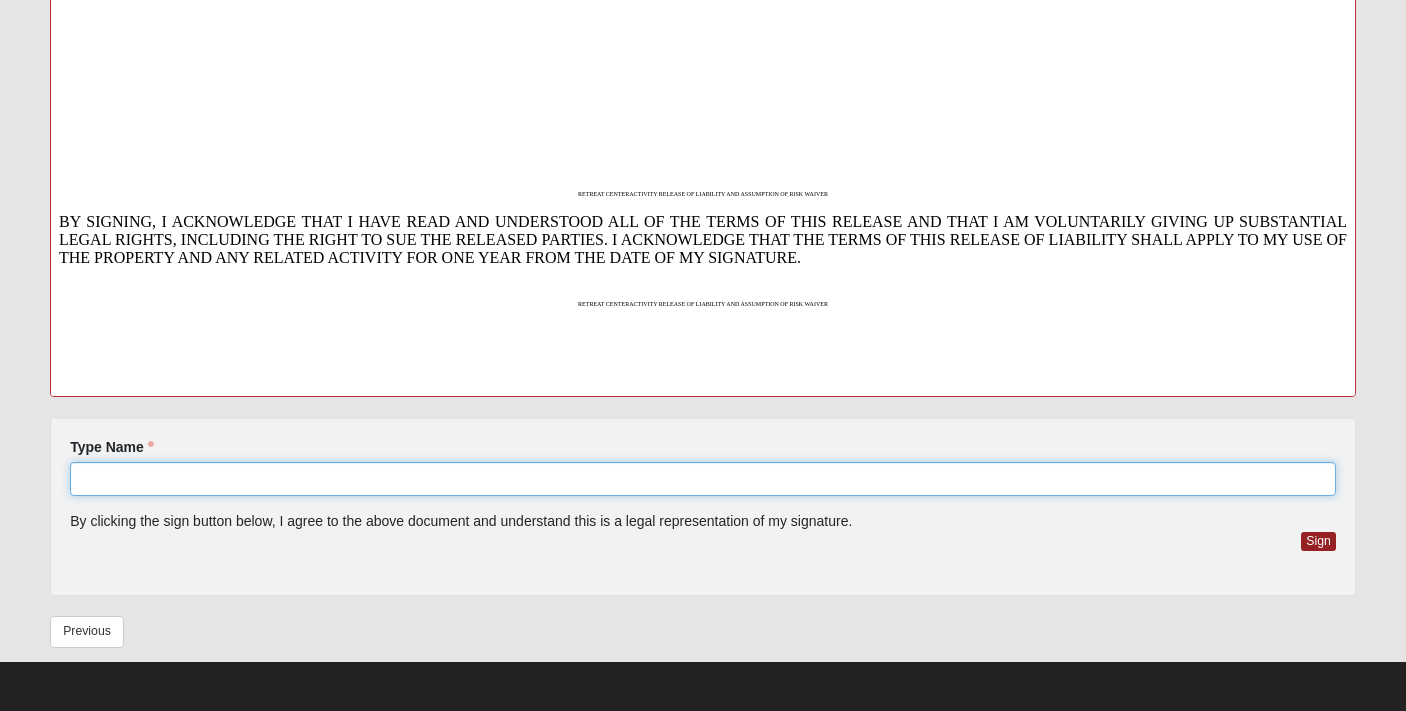 click on "Type Name" 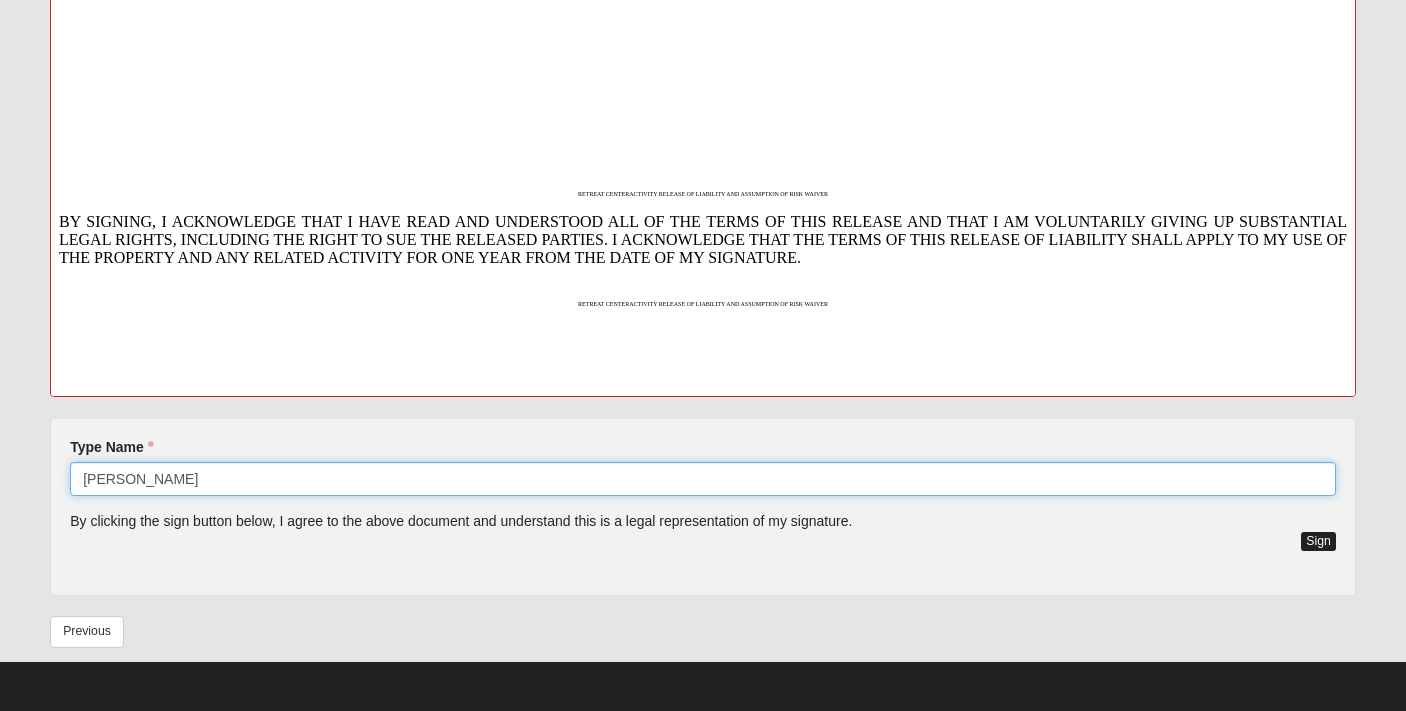 type on "Ashley Archer" 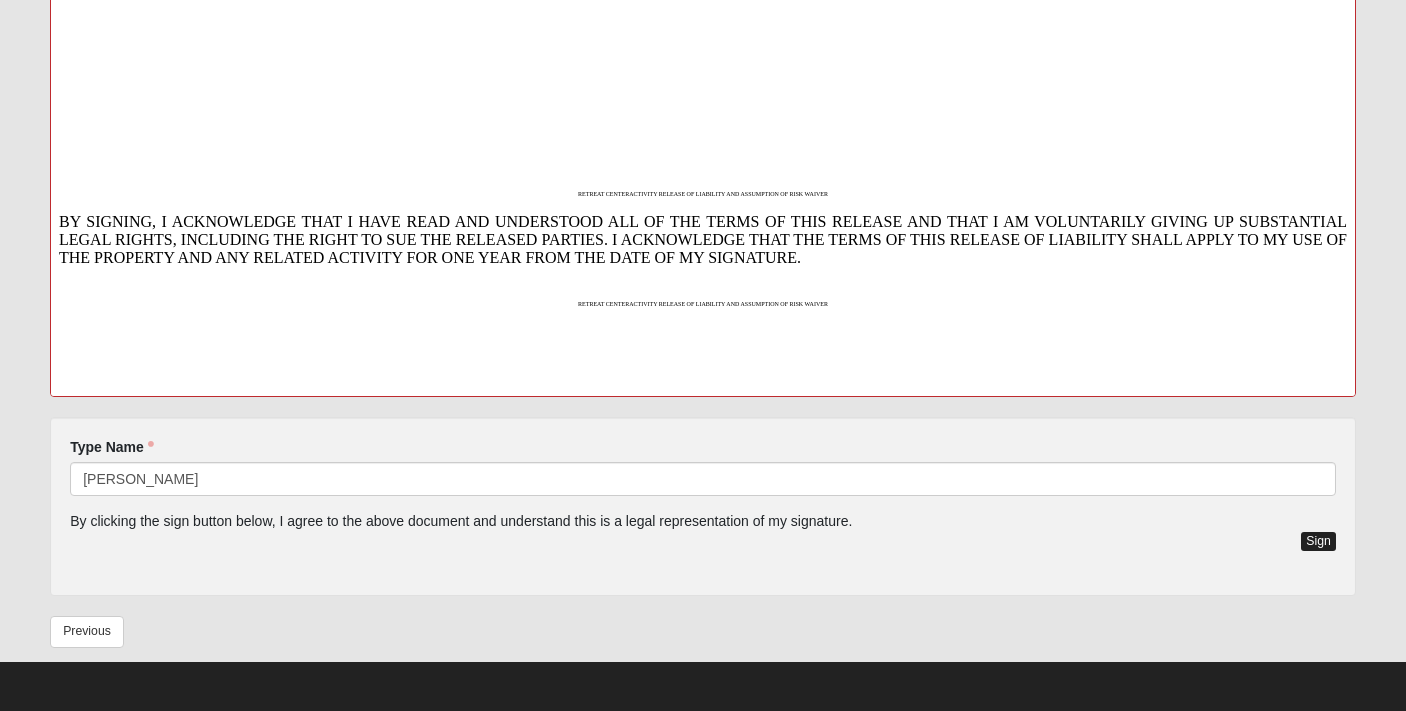 click on "Sign" at bounding box center (1318, 541) 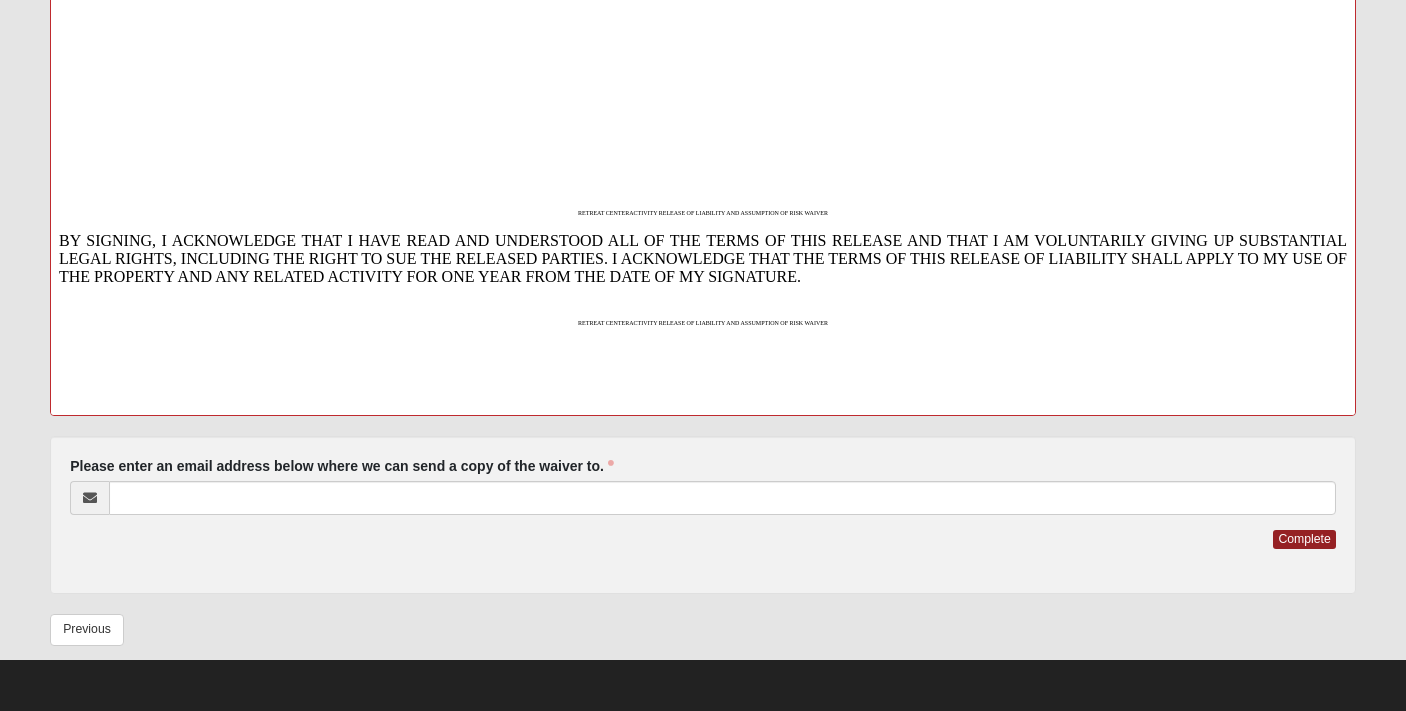 scroll, scrollTop: 483, scrollLeft: 0, axis: vertical 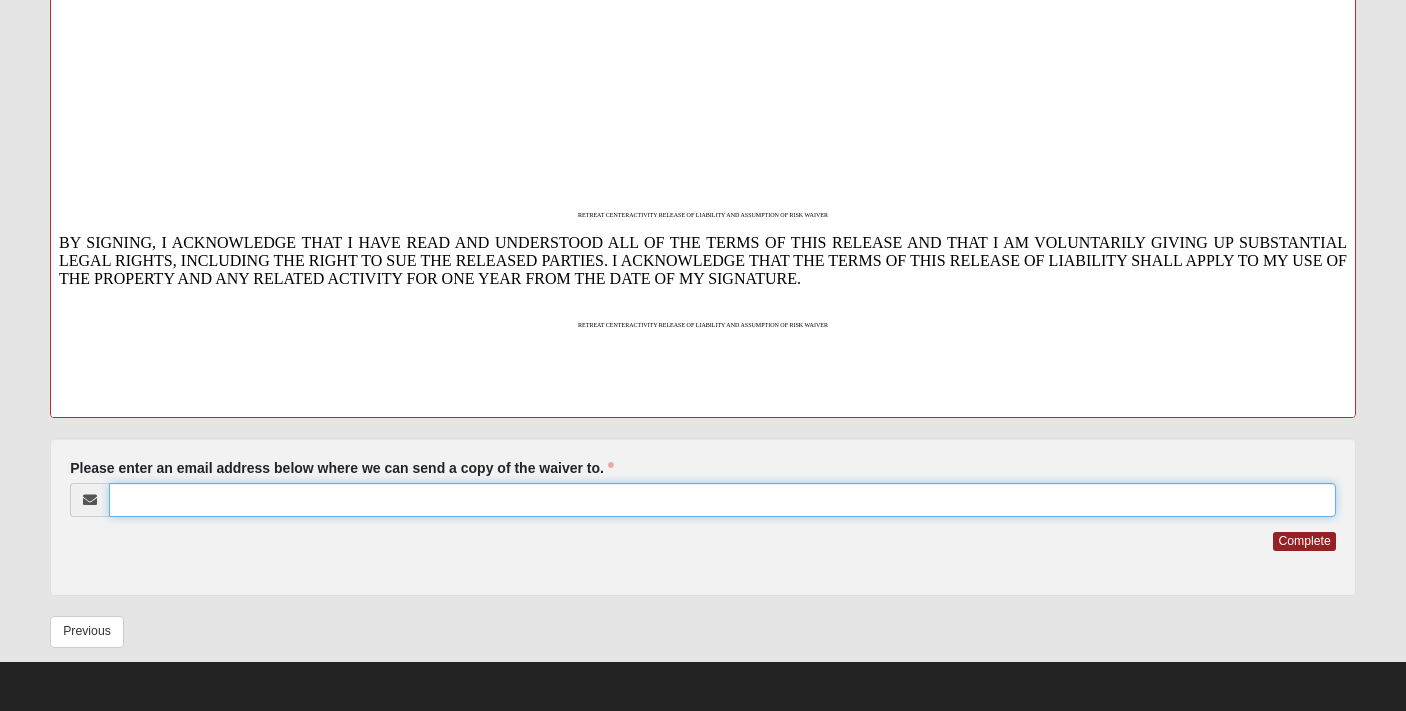 click on "Please enter an email address below where we can send a copy of the waiver to." at bounding box center (722, 500) 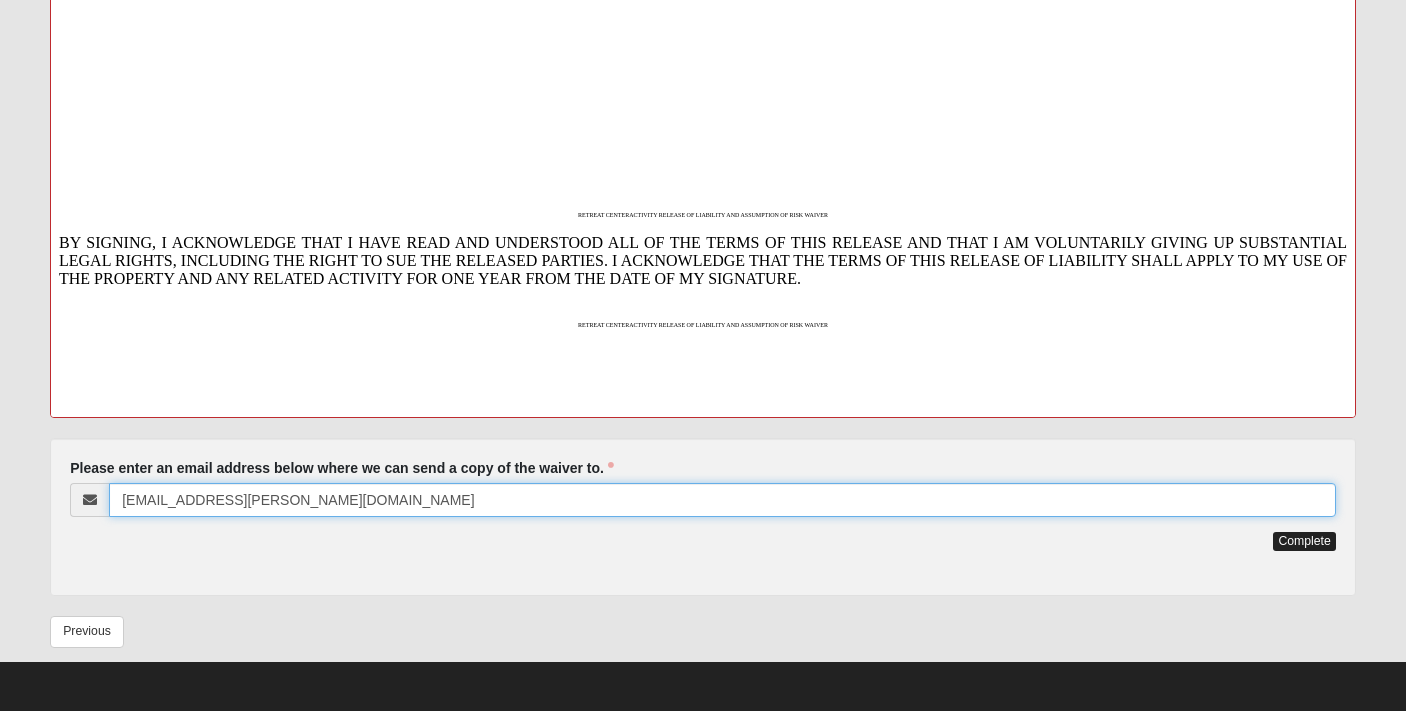type on "Ashley.archer@coe22.com" 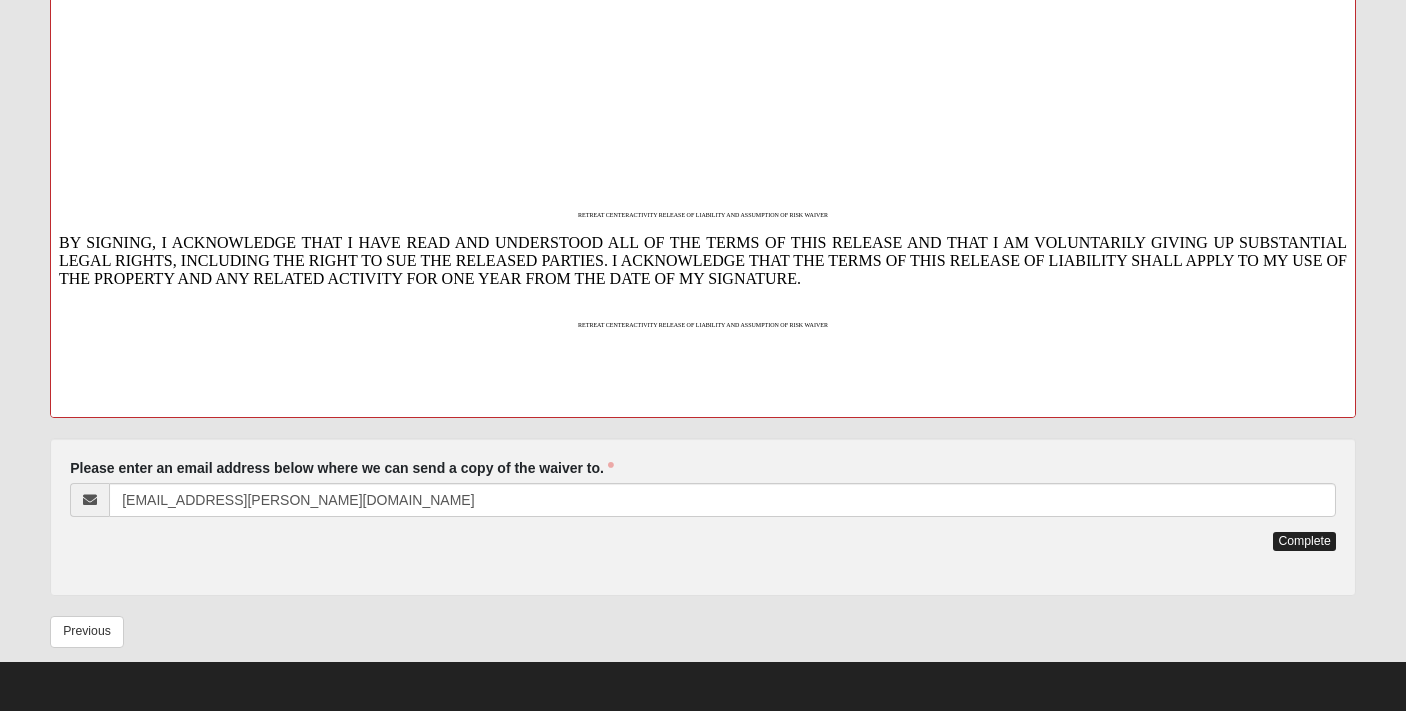 click on "Complete" at bounding box center [1304, 541] 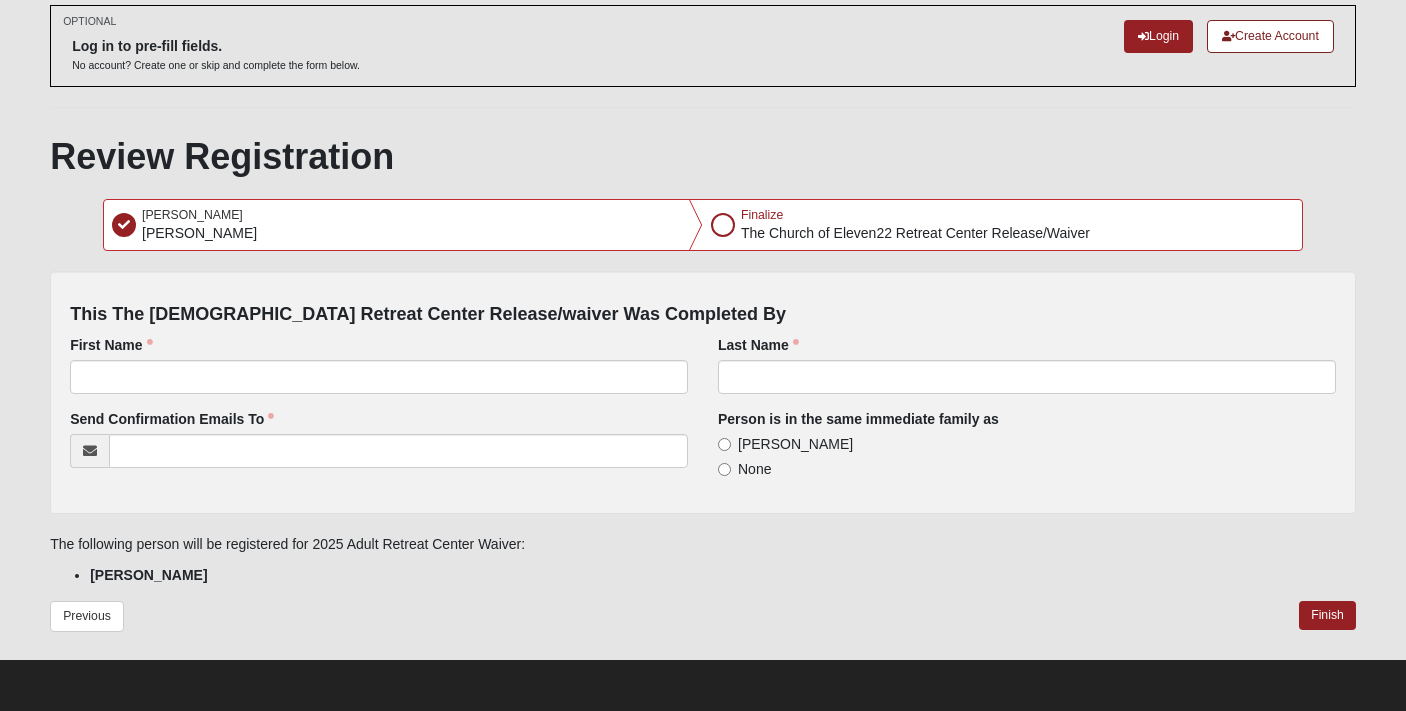 scroll, scrollTop: 0, scrollLeft: 0, axis: both 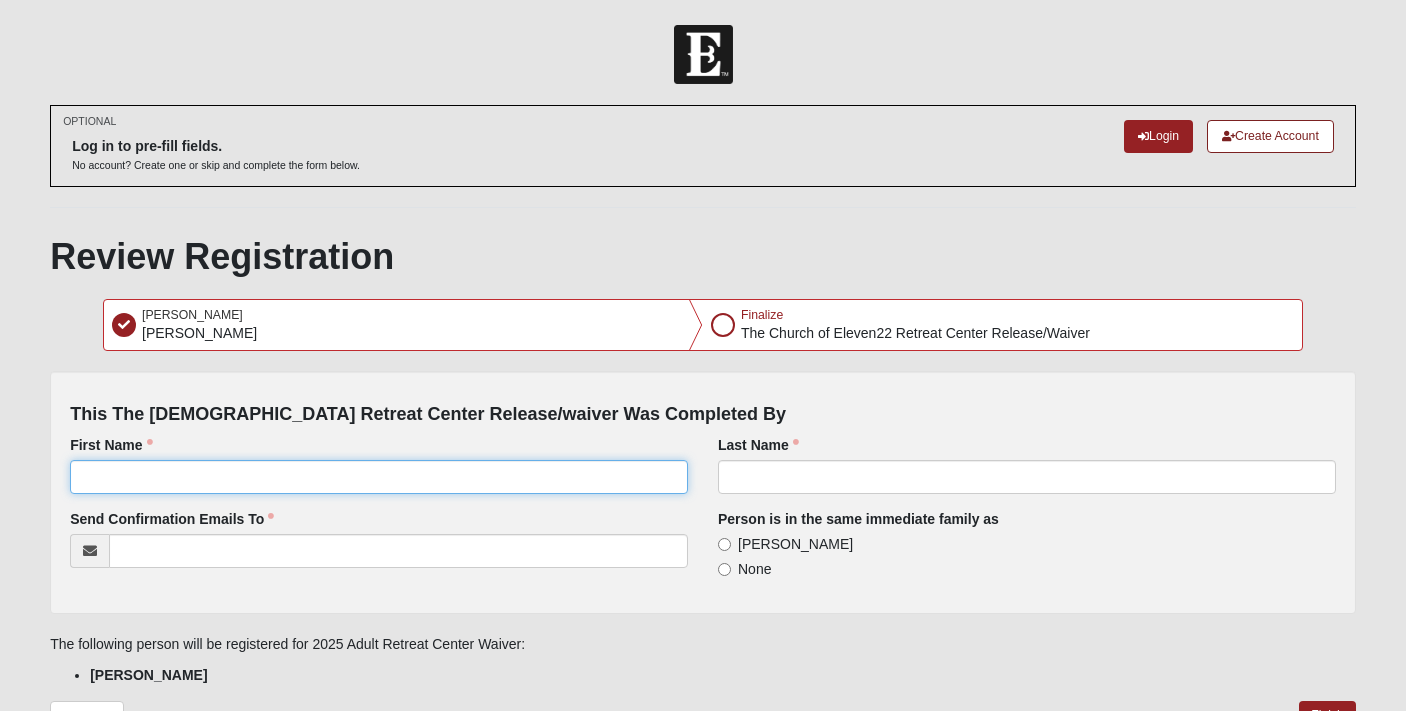 click on "First Name" 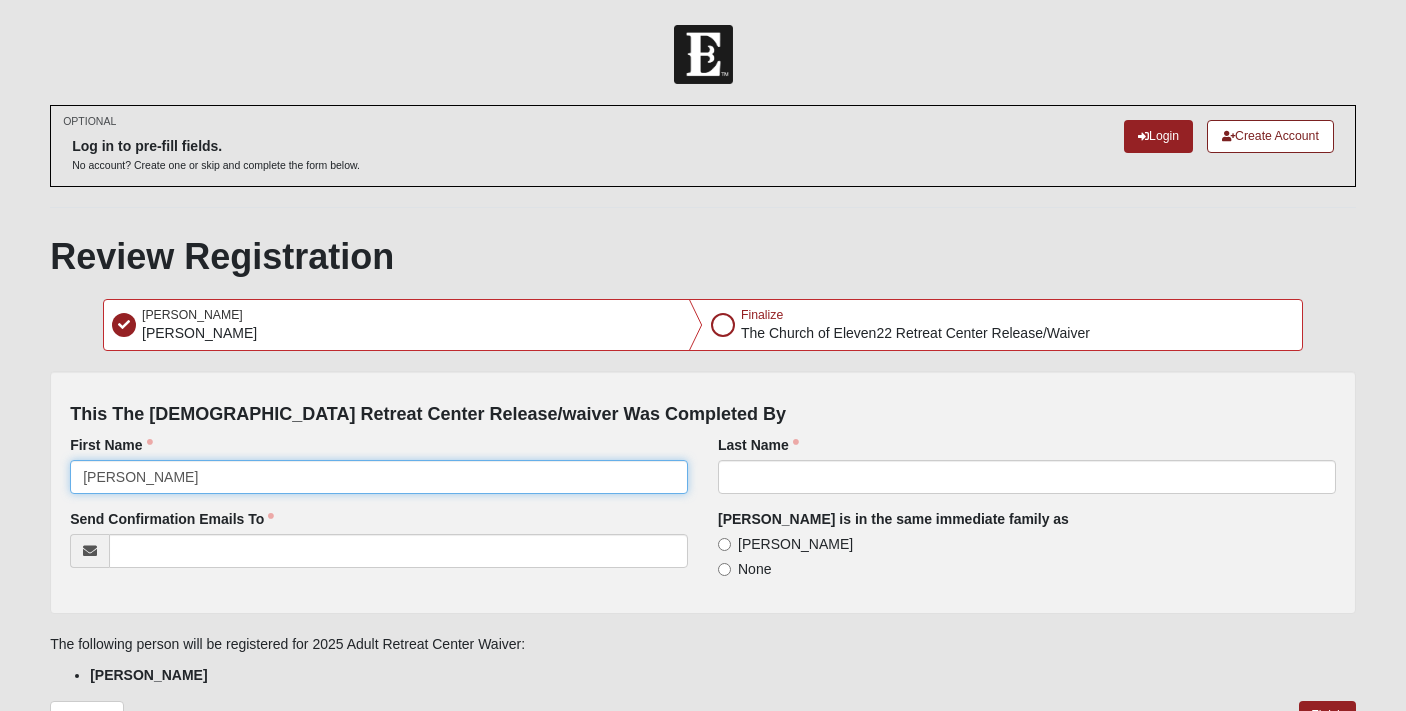 type on "Ashley" 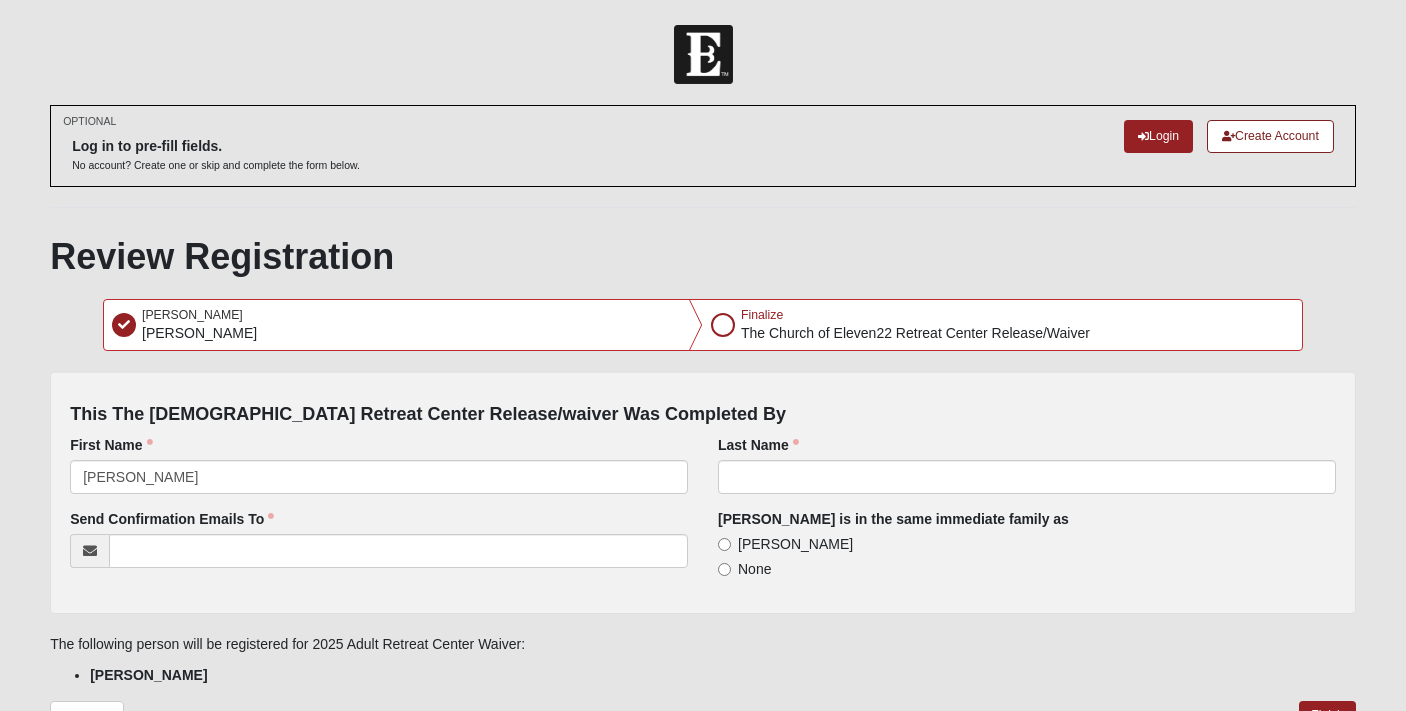 click on "Last Name" at bounding box center [1027, 472] 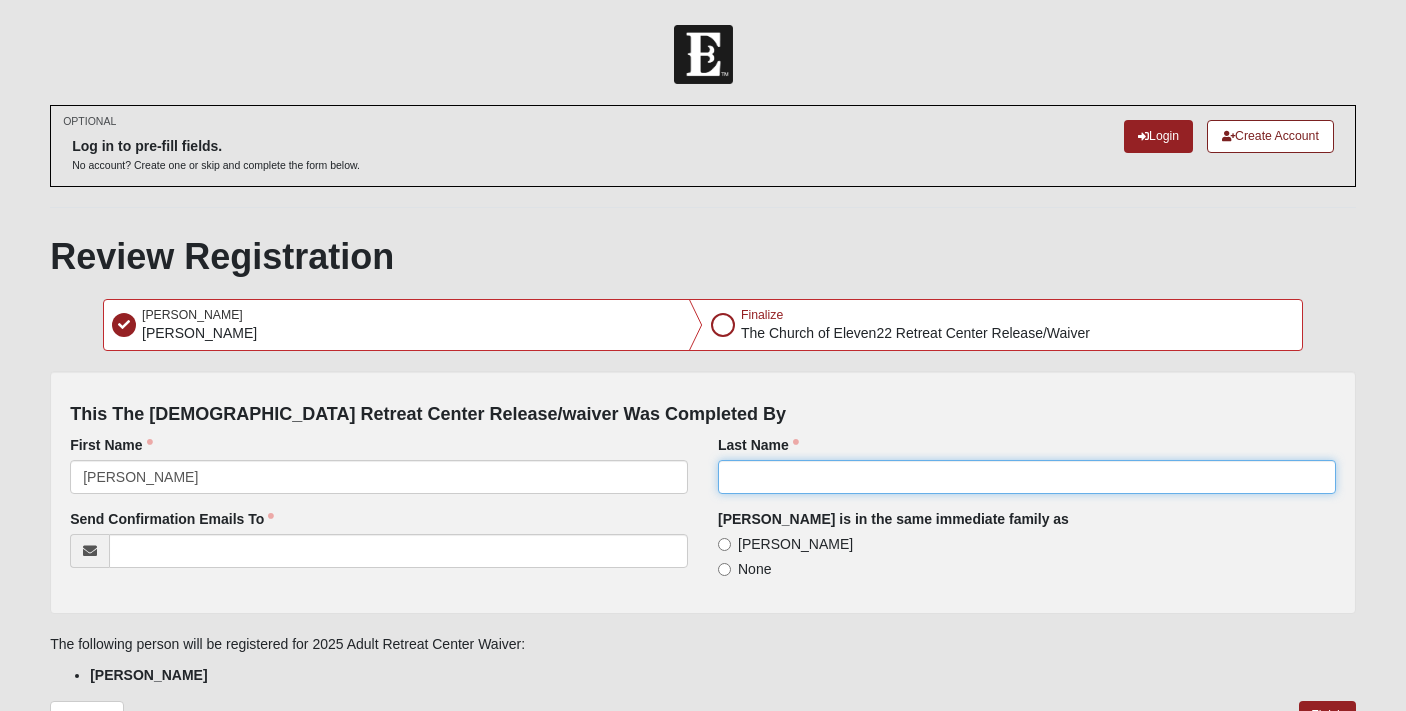 click on "Last Name" 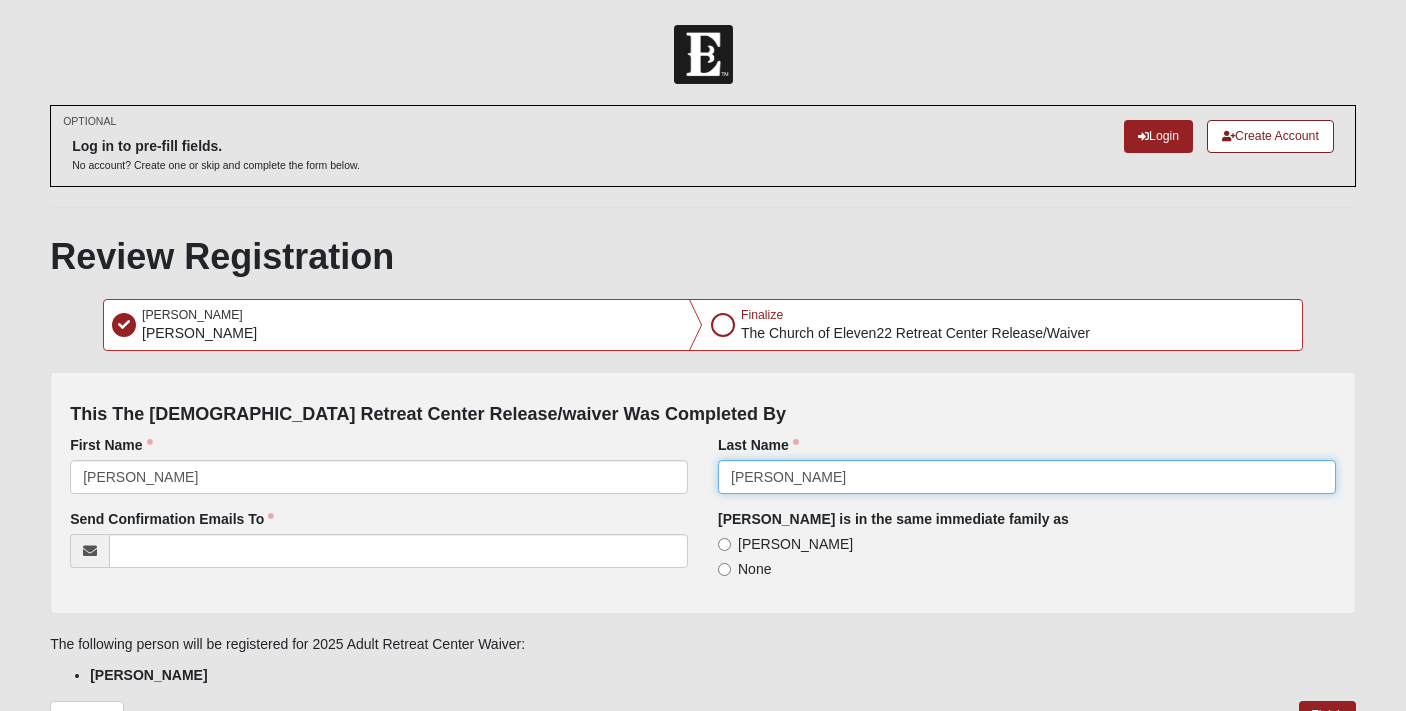 type on "Archer" 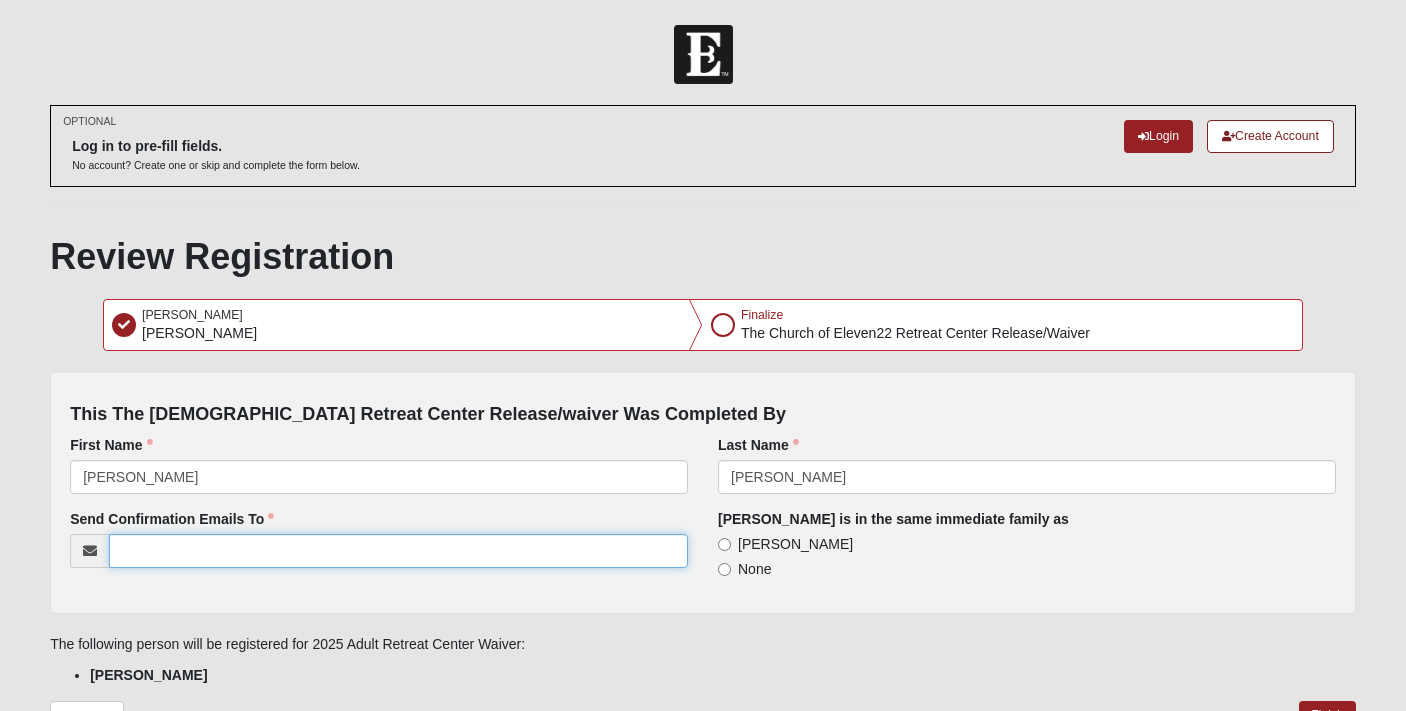 click on "Send Confirmation Emails To" at bounding box center (398, 551) 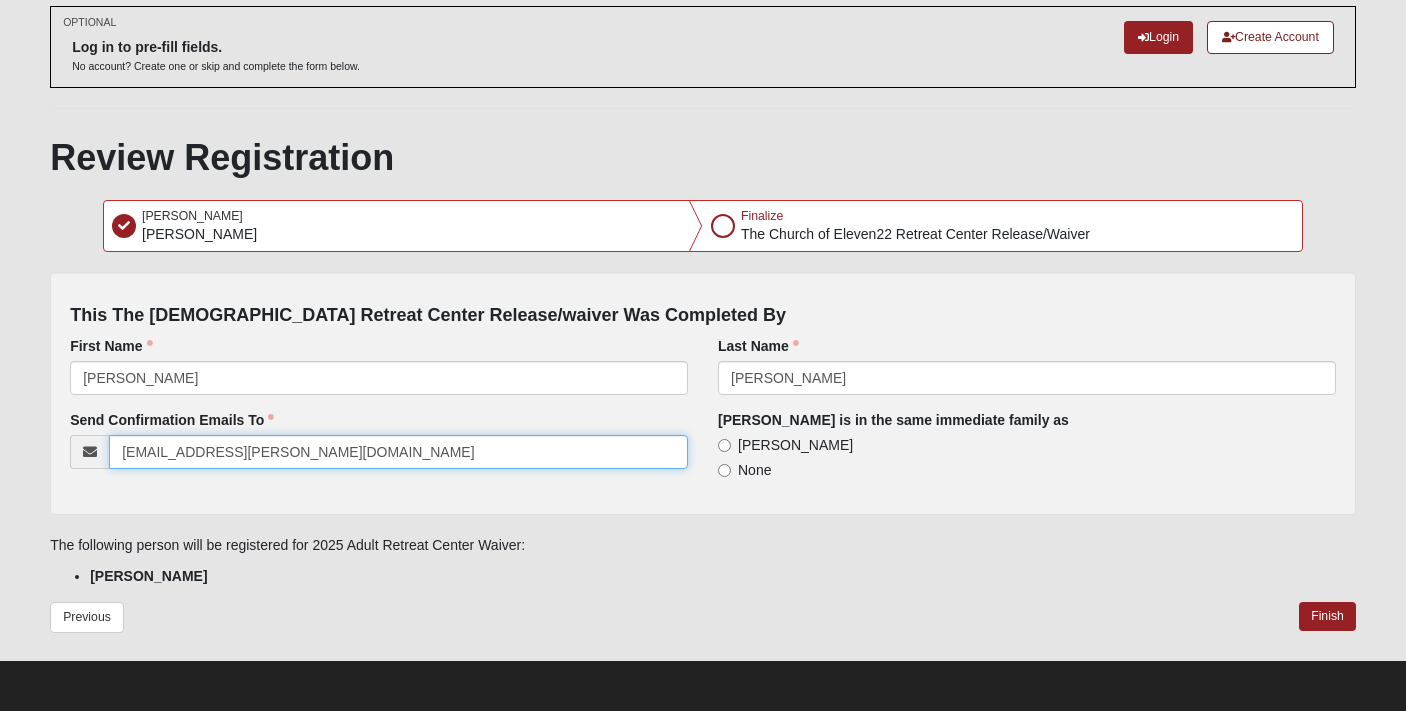 scroll, scrollTop: 98, scrollLeft: 0, axis: vertical 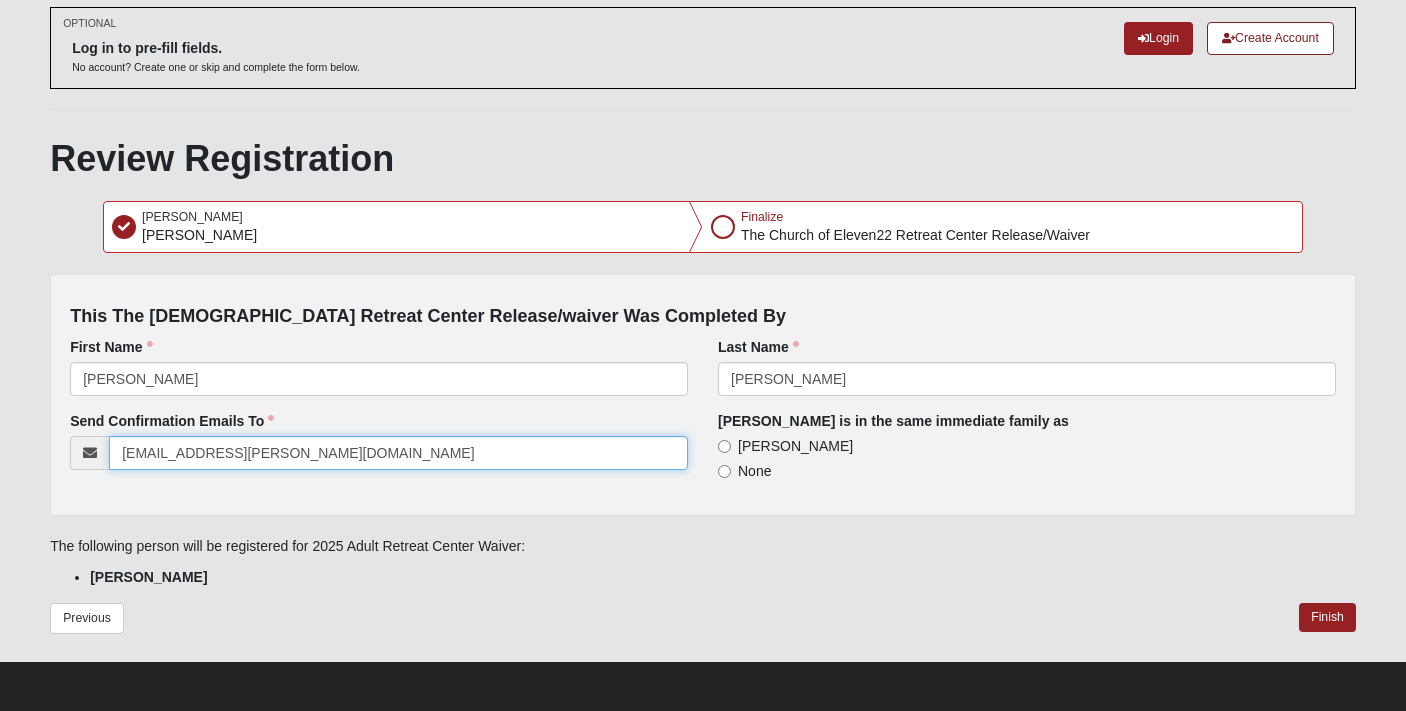 type on "Ashley.archer@coe22.com" 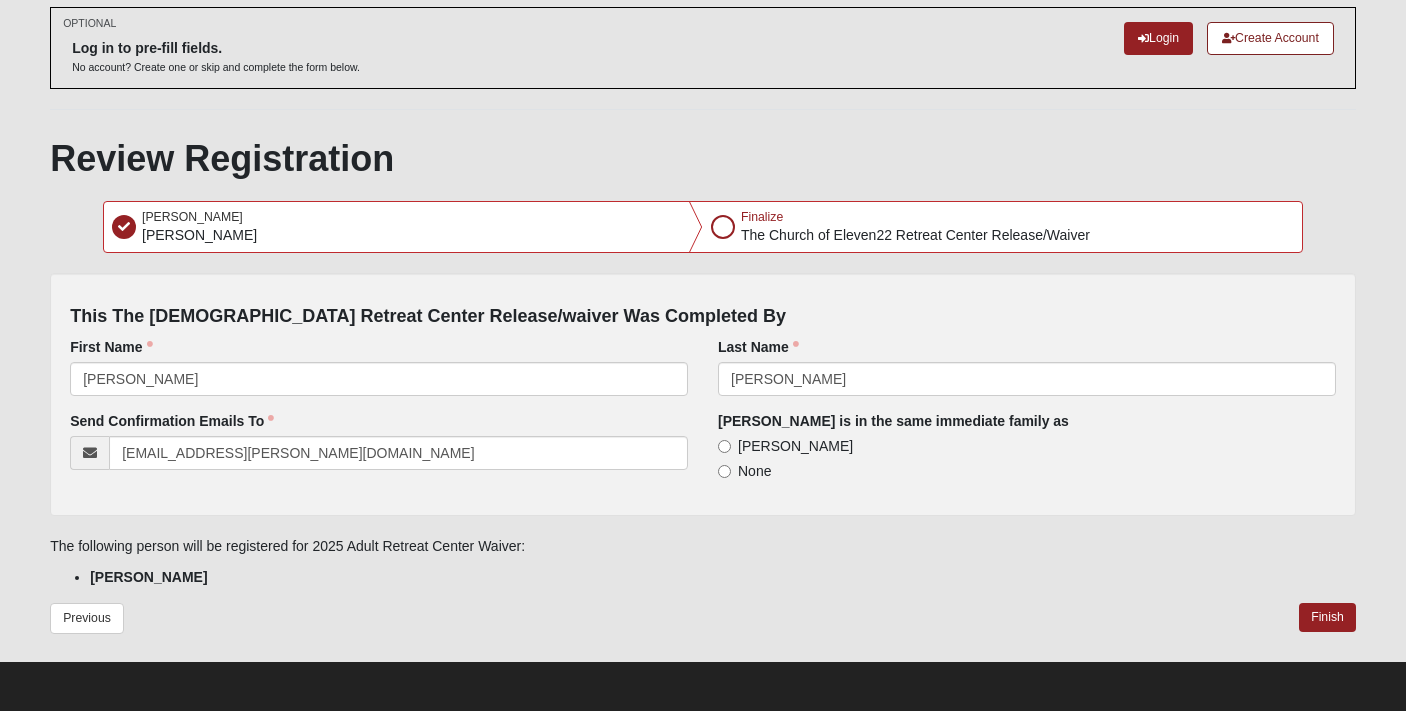 click on "Ashley Archer" at bounding box center (724, 446) 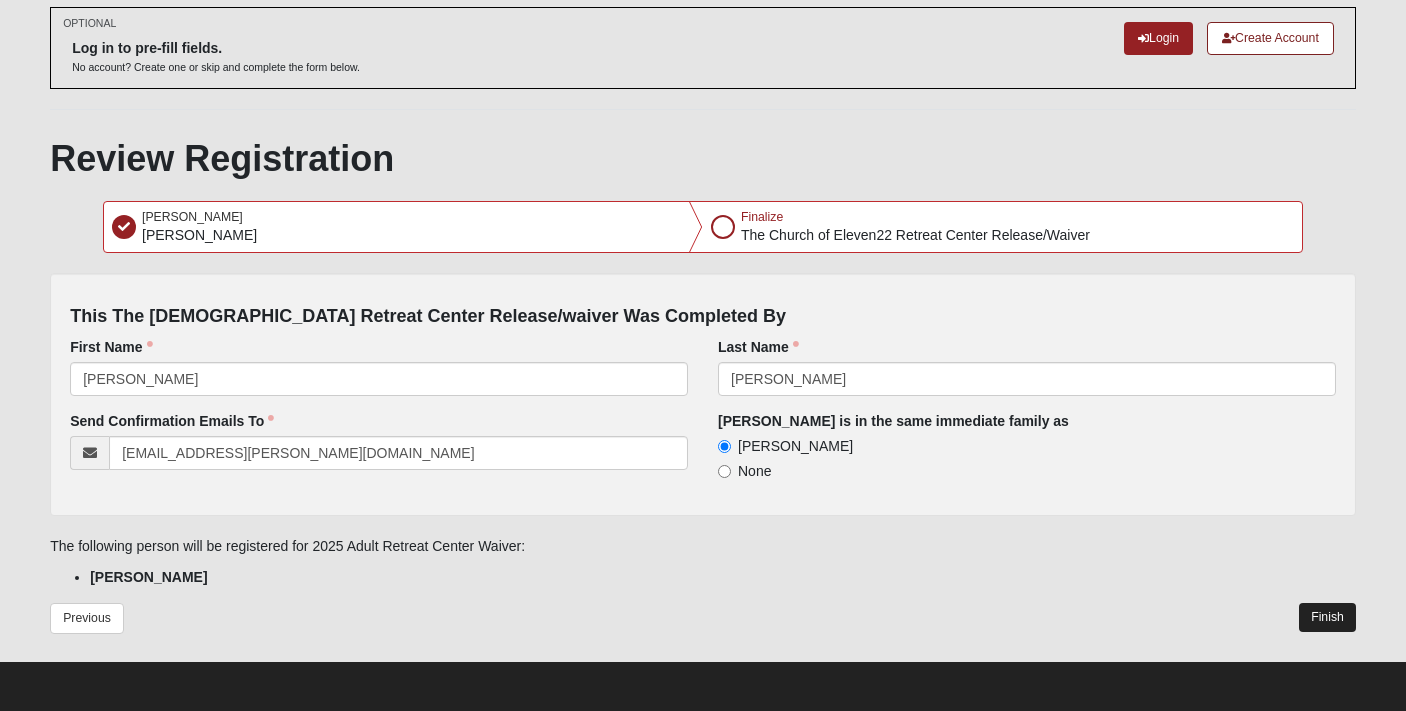 click on "Finish" at bounding box center (1327, 617) 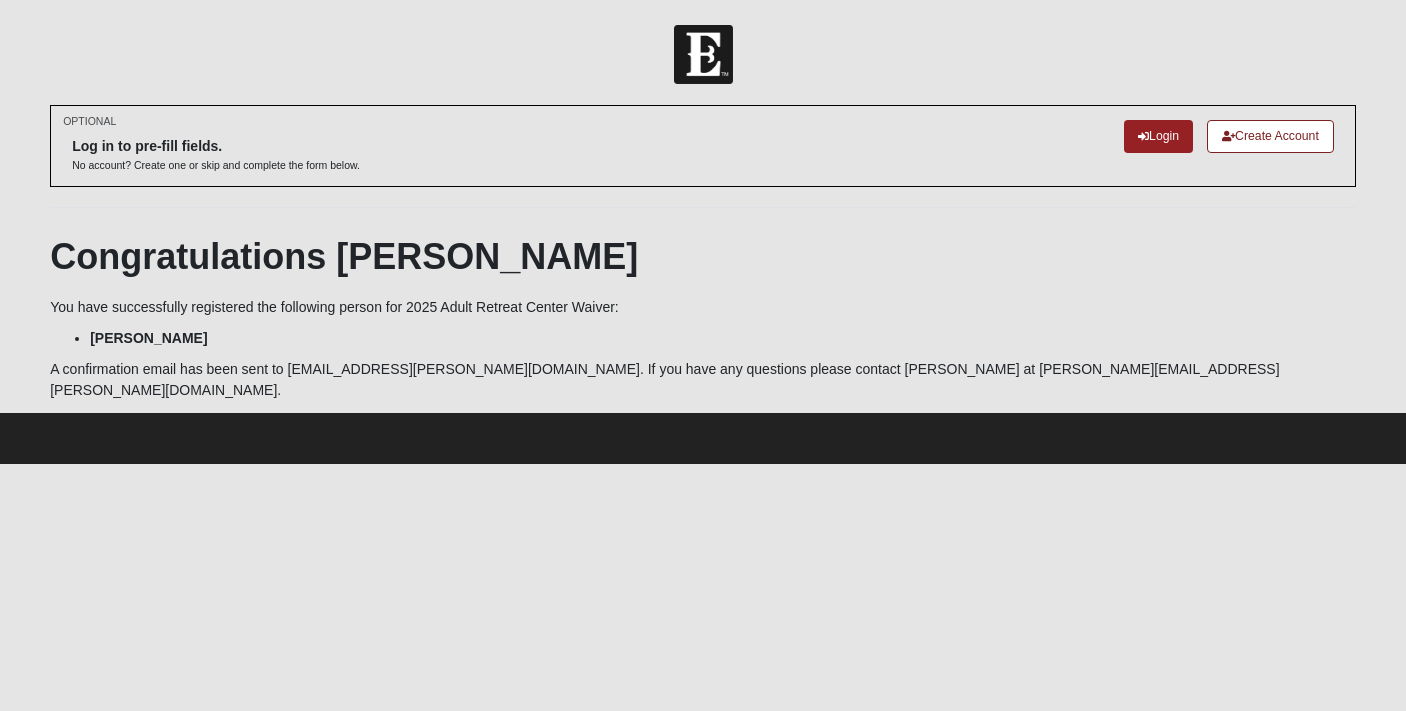 scroll, scrollTop: 0, scrollLeft: 0, axis: both 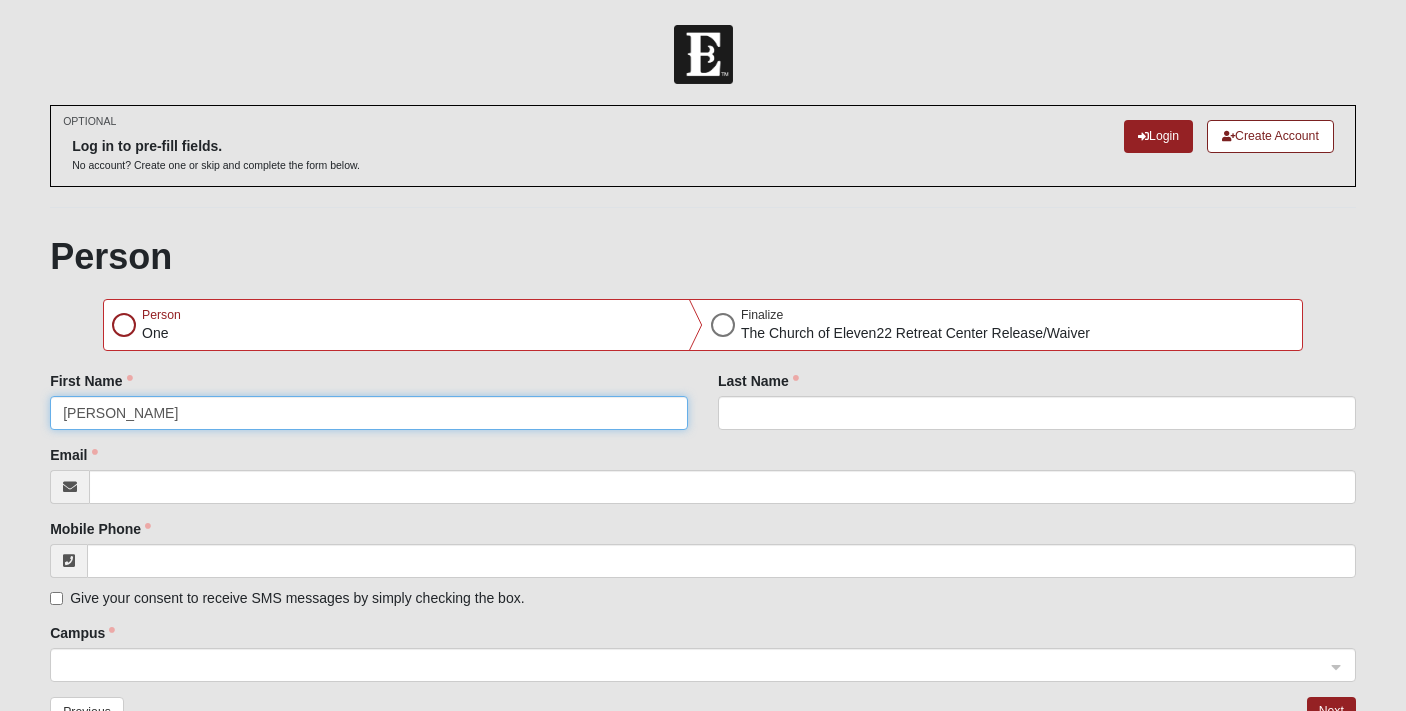 type on "Jason" 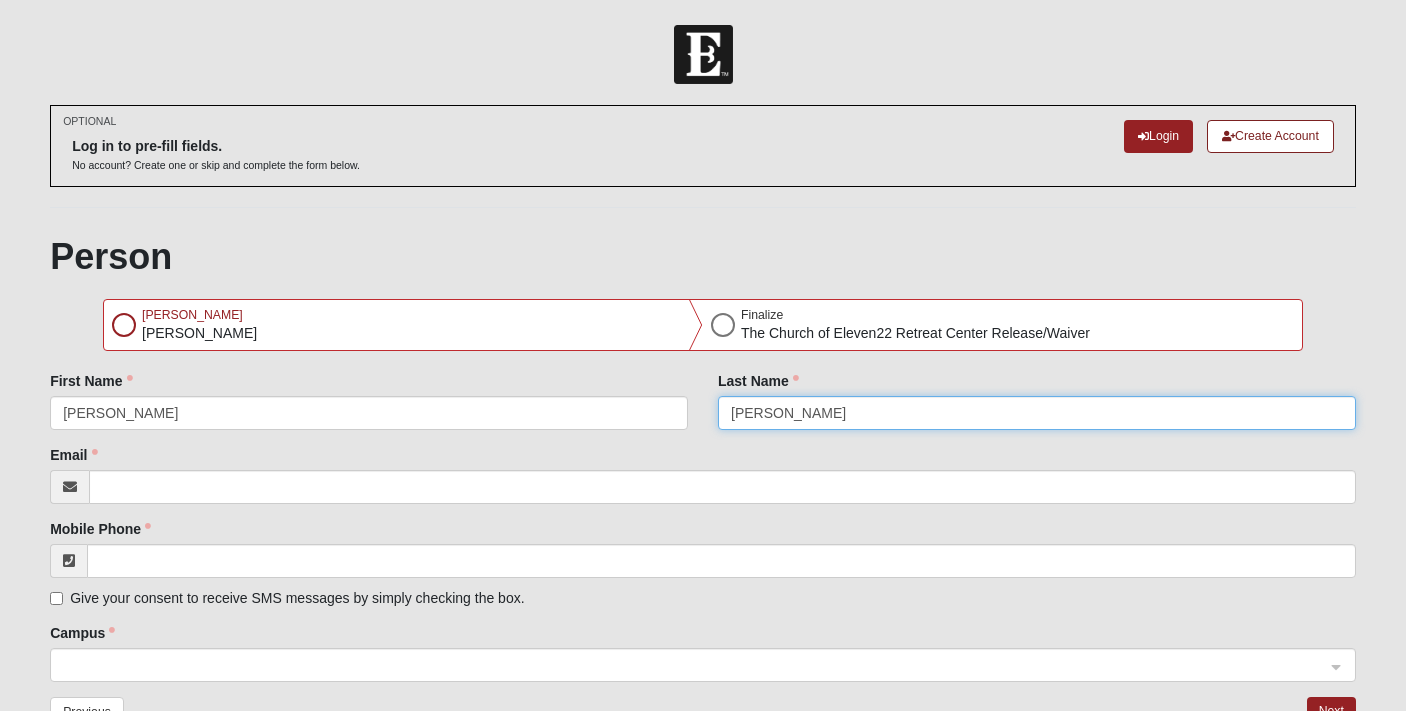 type on "Archer" 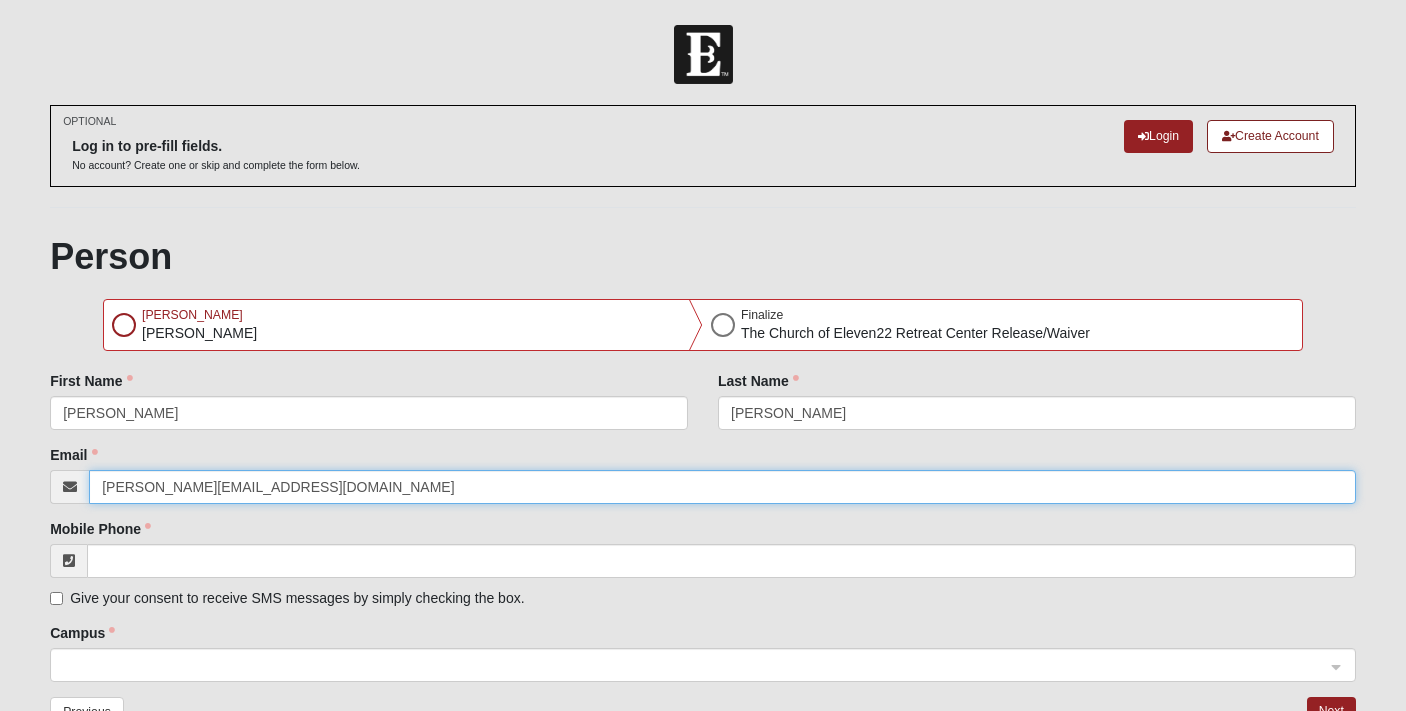 type on "jason.arcehr1084@gmail.com" 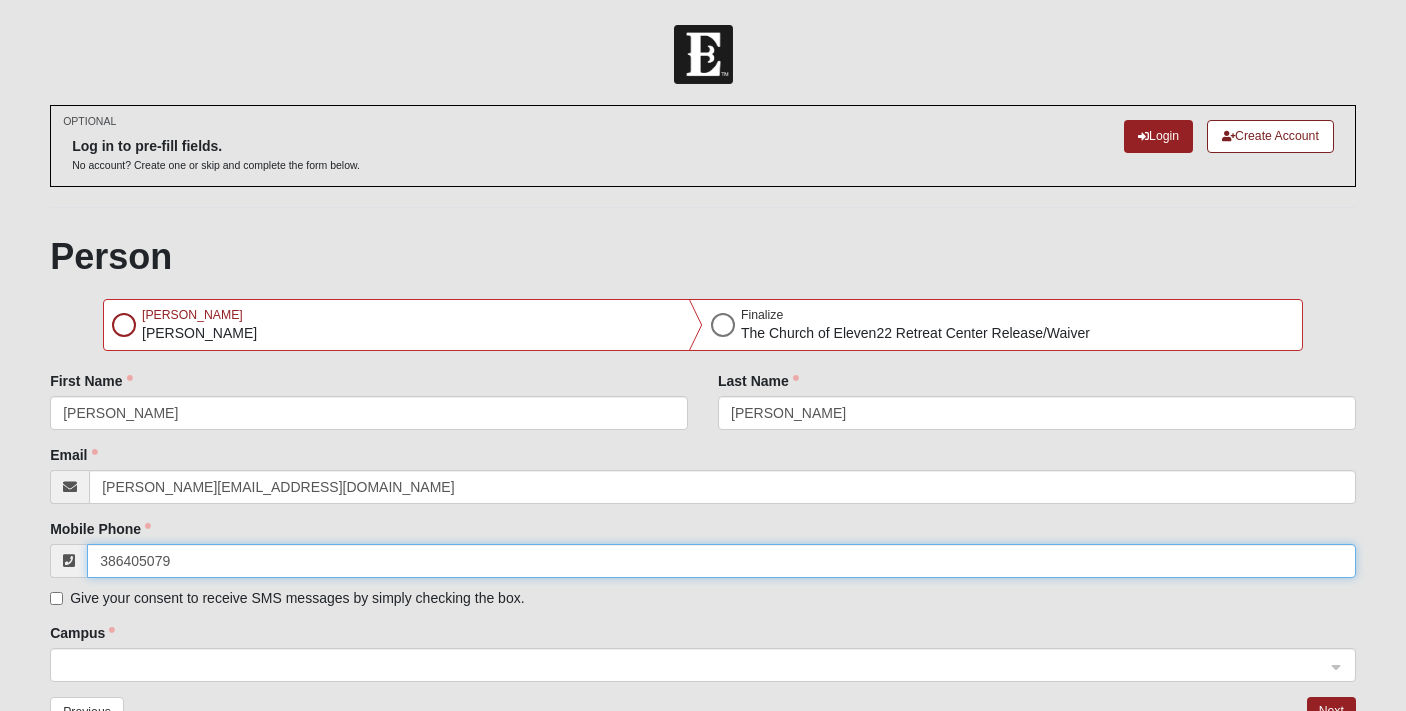 type on "(386) 405-0796" 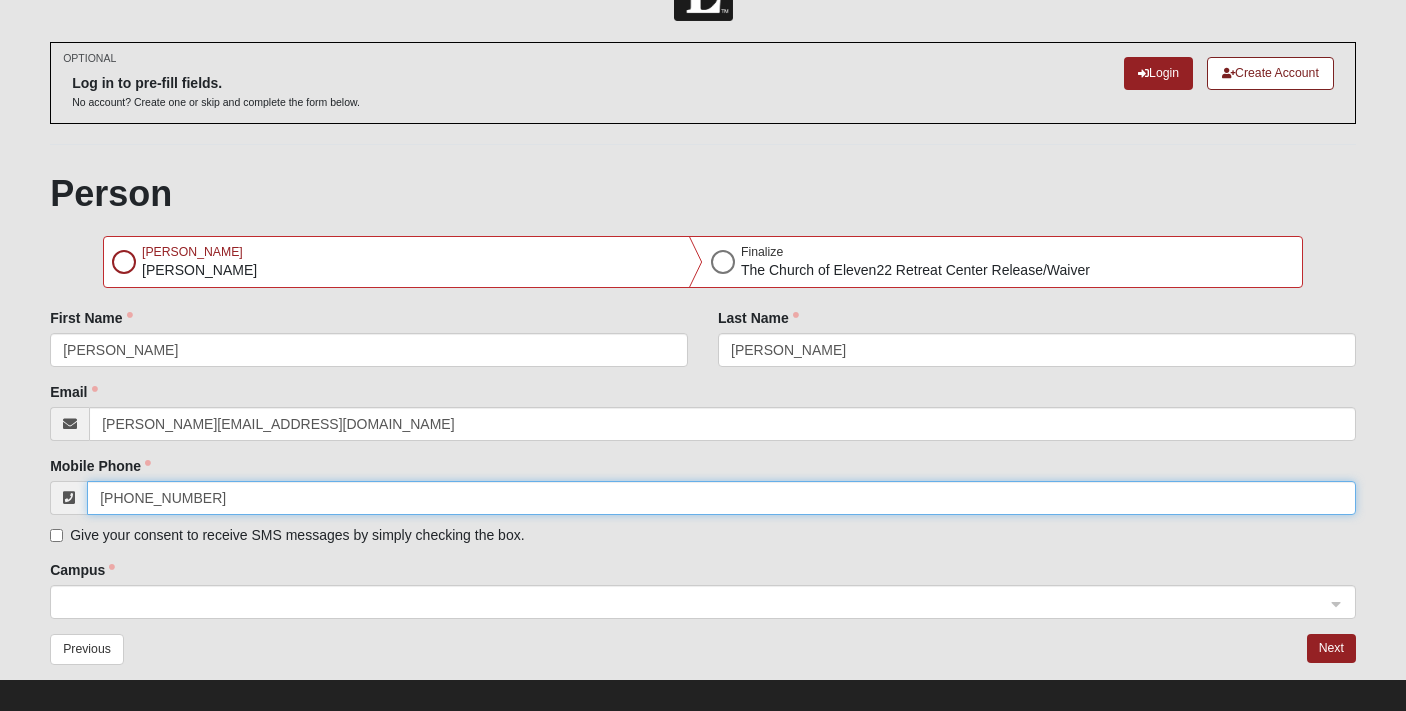 scroll, scrollTop: 76, scrollLeft: 0, axis: vertical 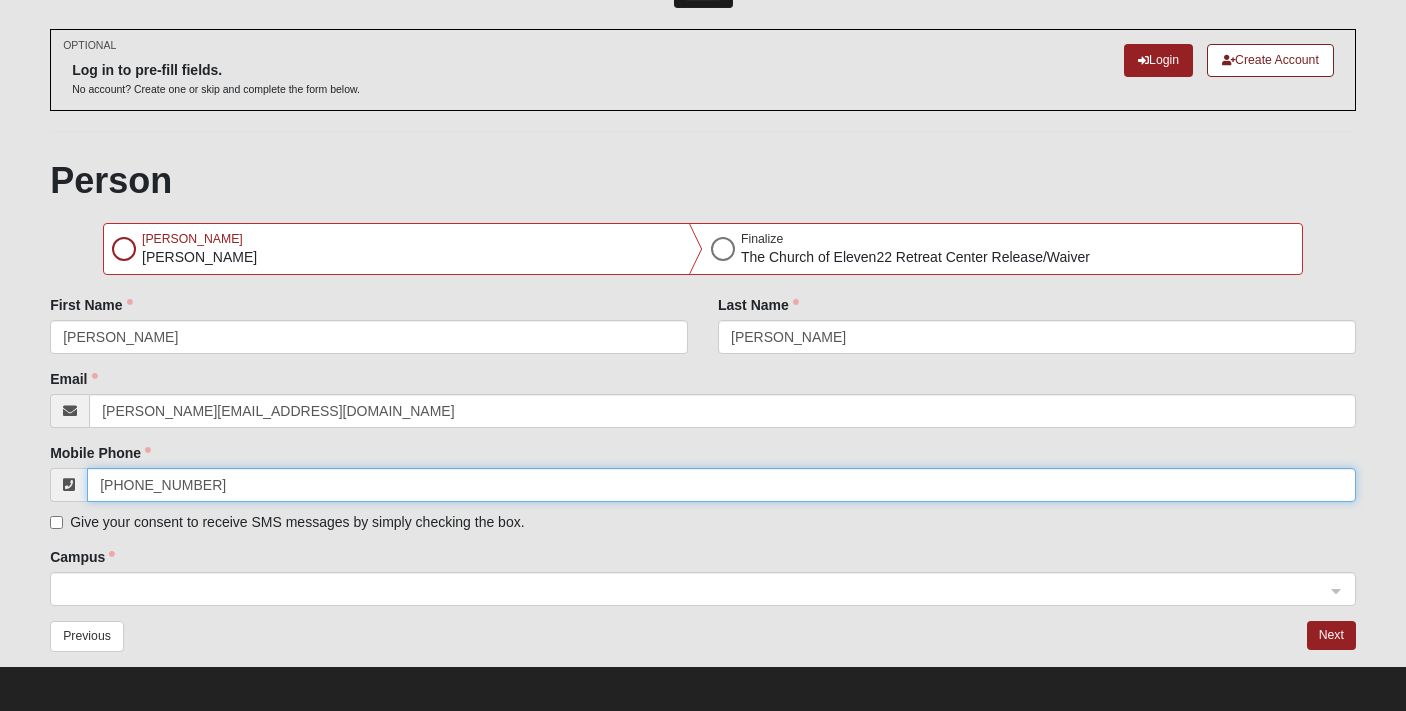 click 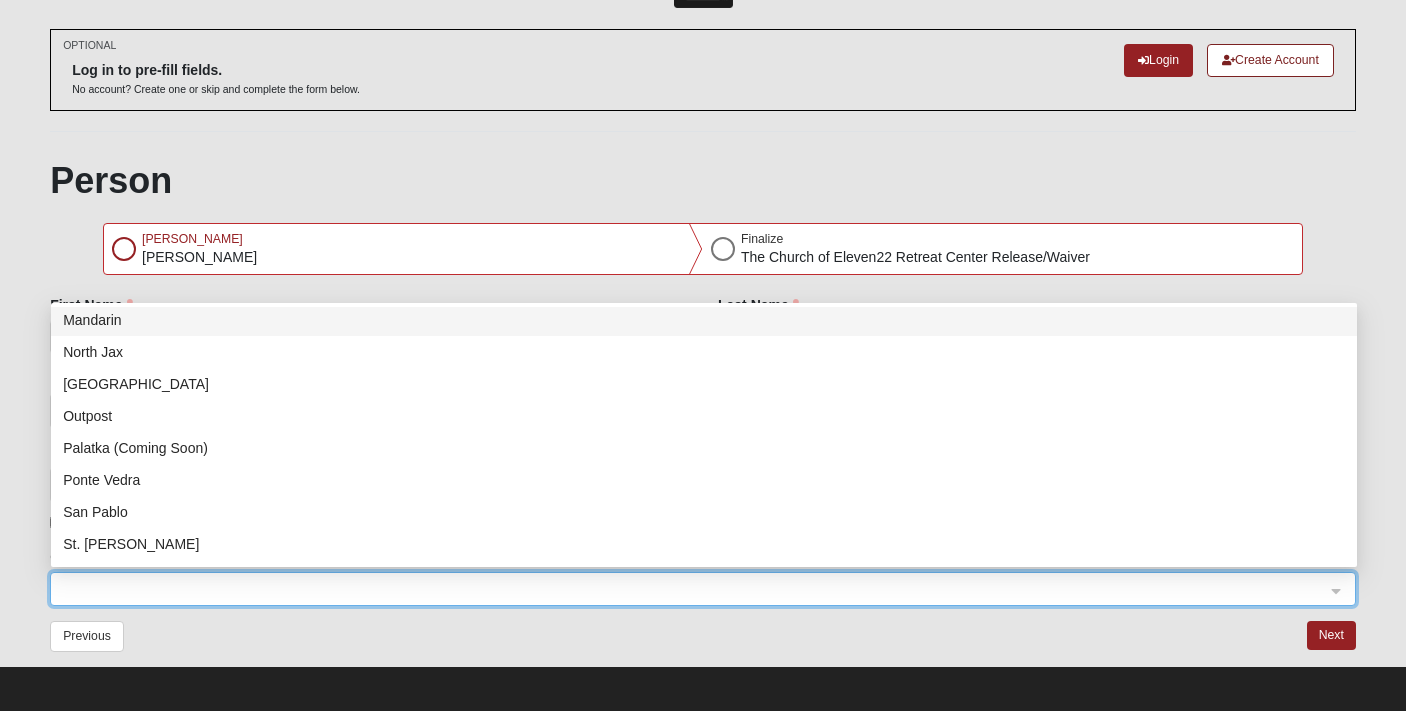 scroll, scrollTop: 190, scrollLeft: 0, axis: vertical 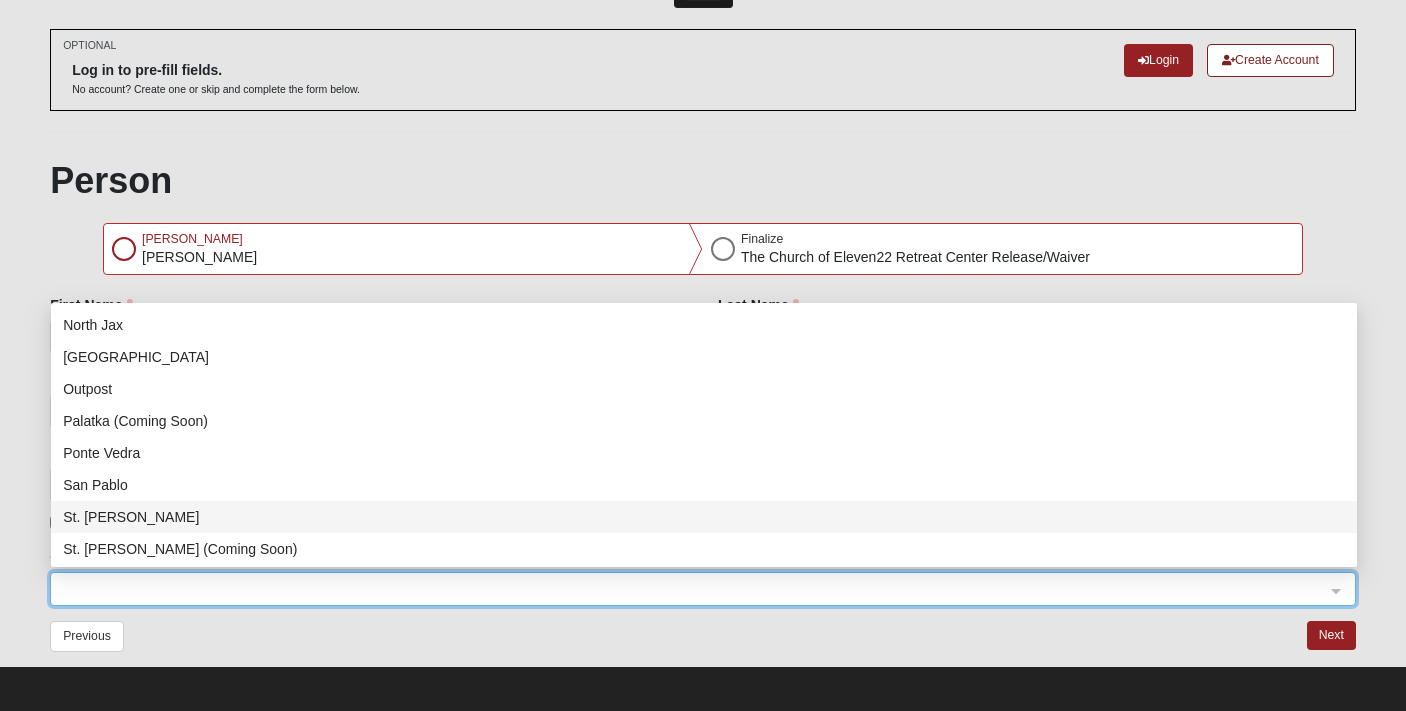 click on "St. [PERSON_NAME]" at bounding box center [704, 517] 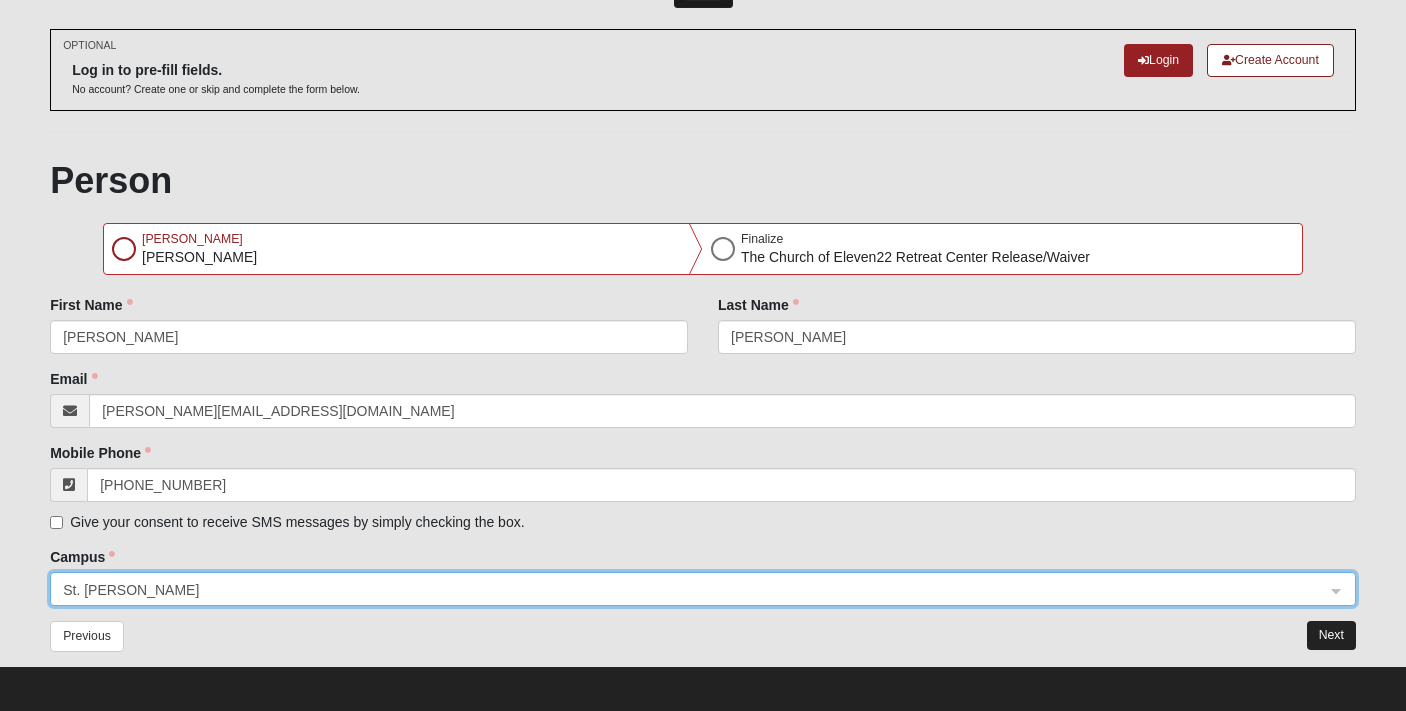 click on "Next" at bounding box center [1331, 635] 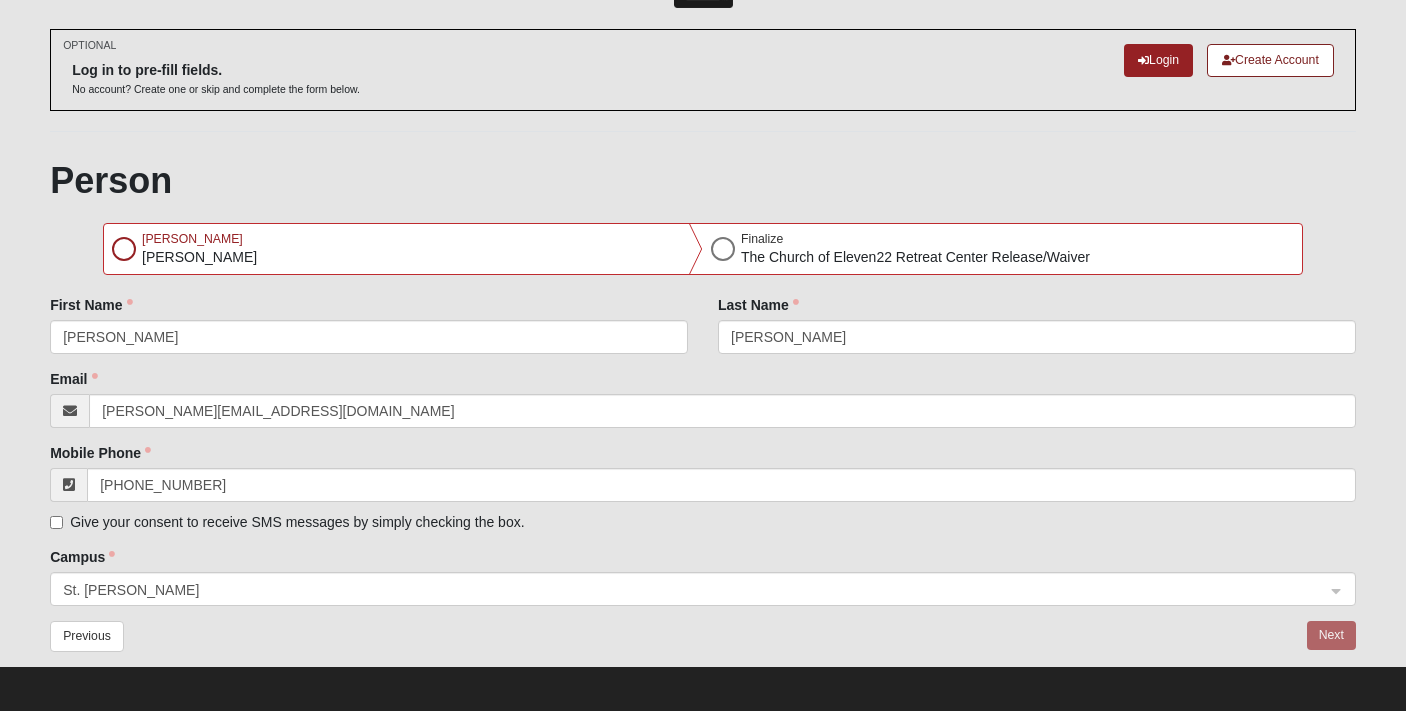 scroll, scrollTop: 0, scrollLeft: 0, axis: both 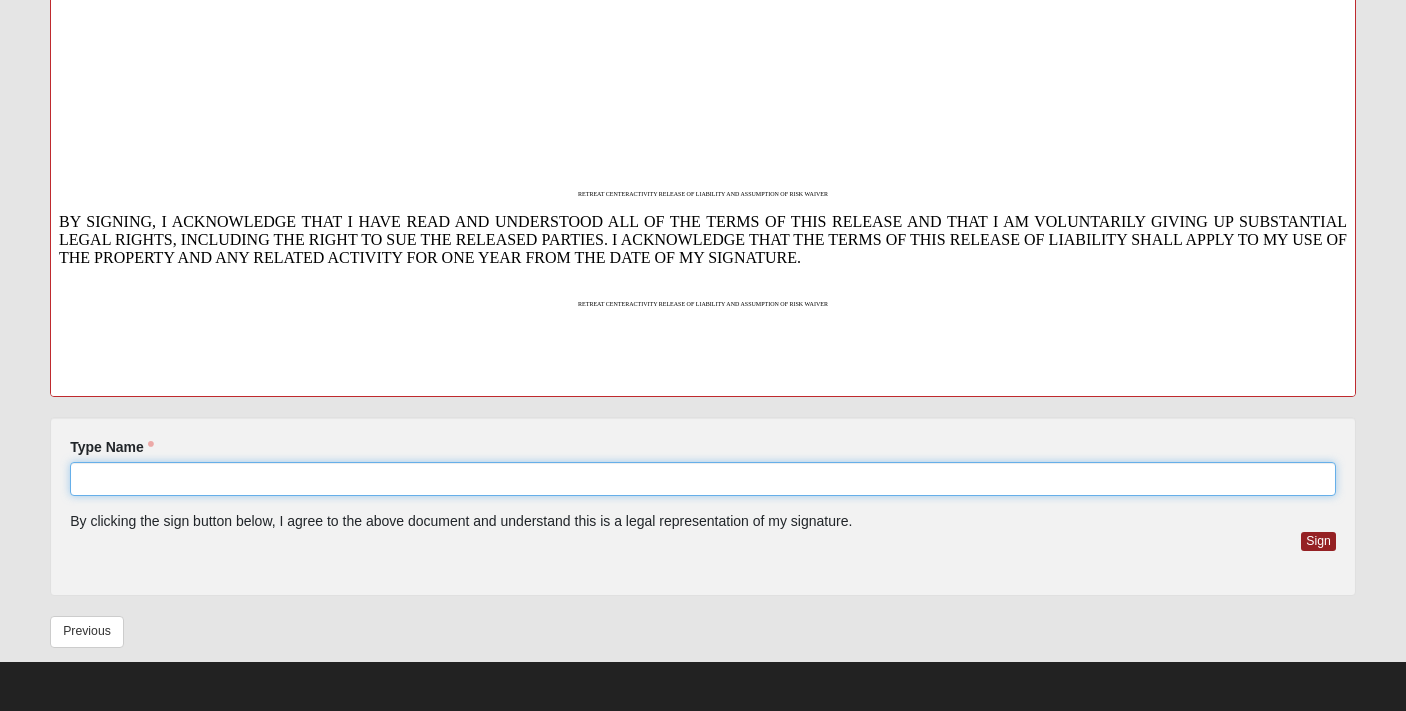click on "Type Name" 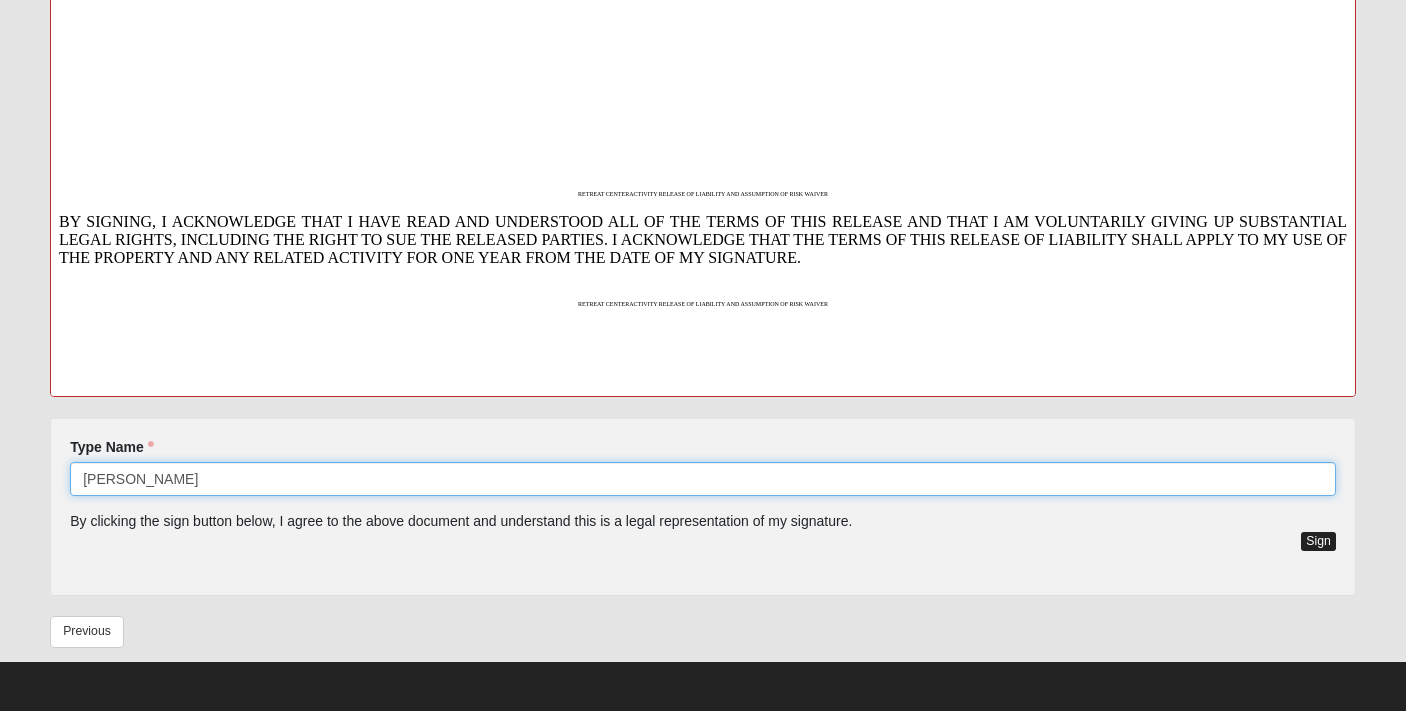 type on "Jason Archer" 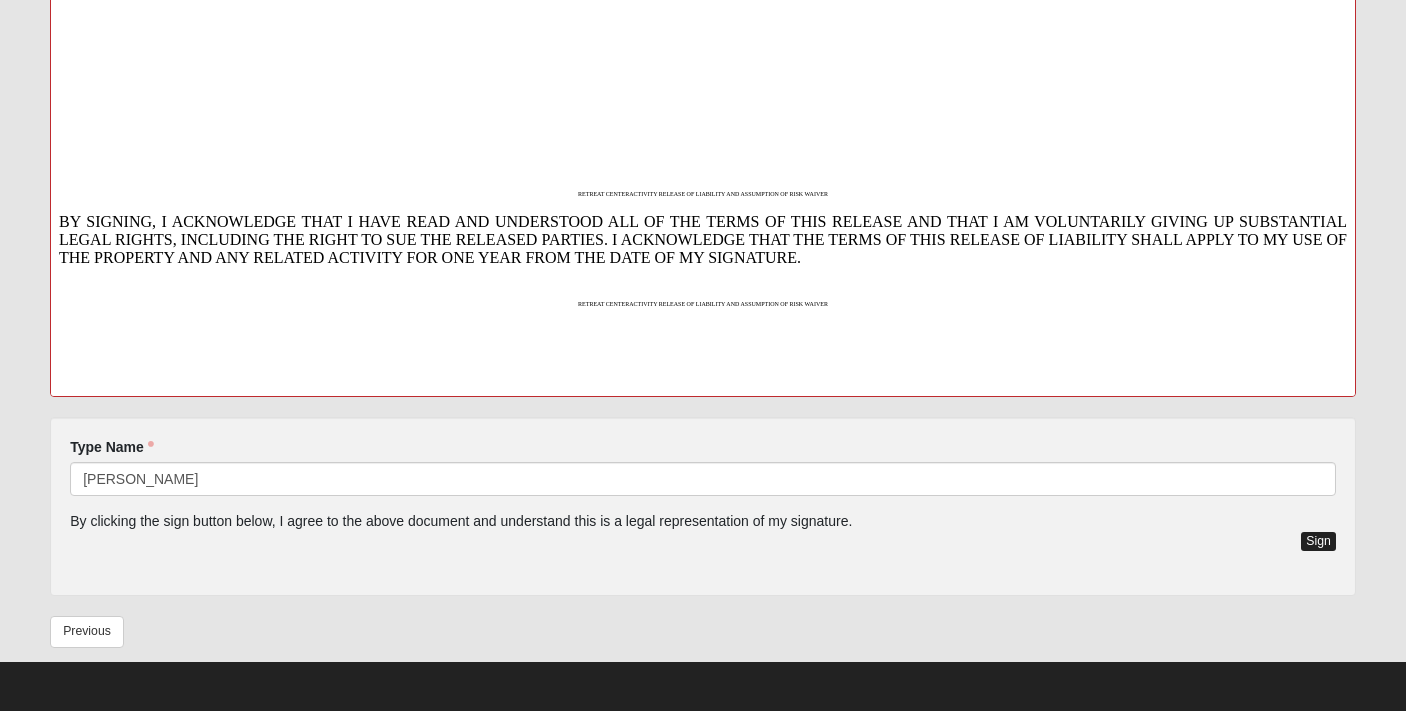click on "Sign" at bounding box center [1318, 541] 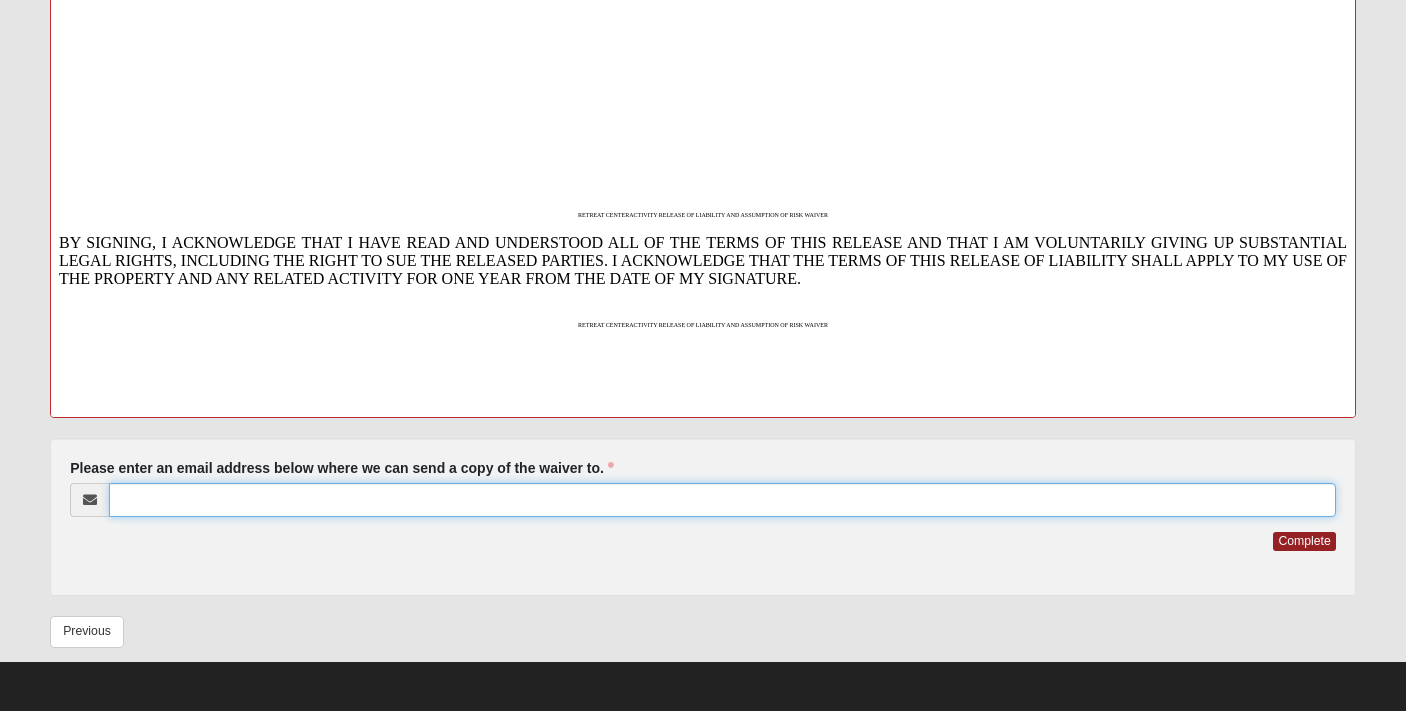 click on "Please enter an email address below where we can send a copy of the waiver to." at bounding box center [722, 500] 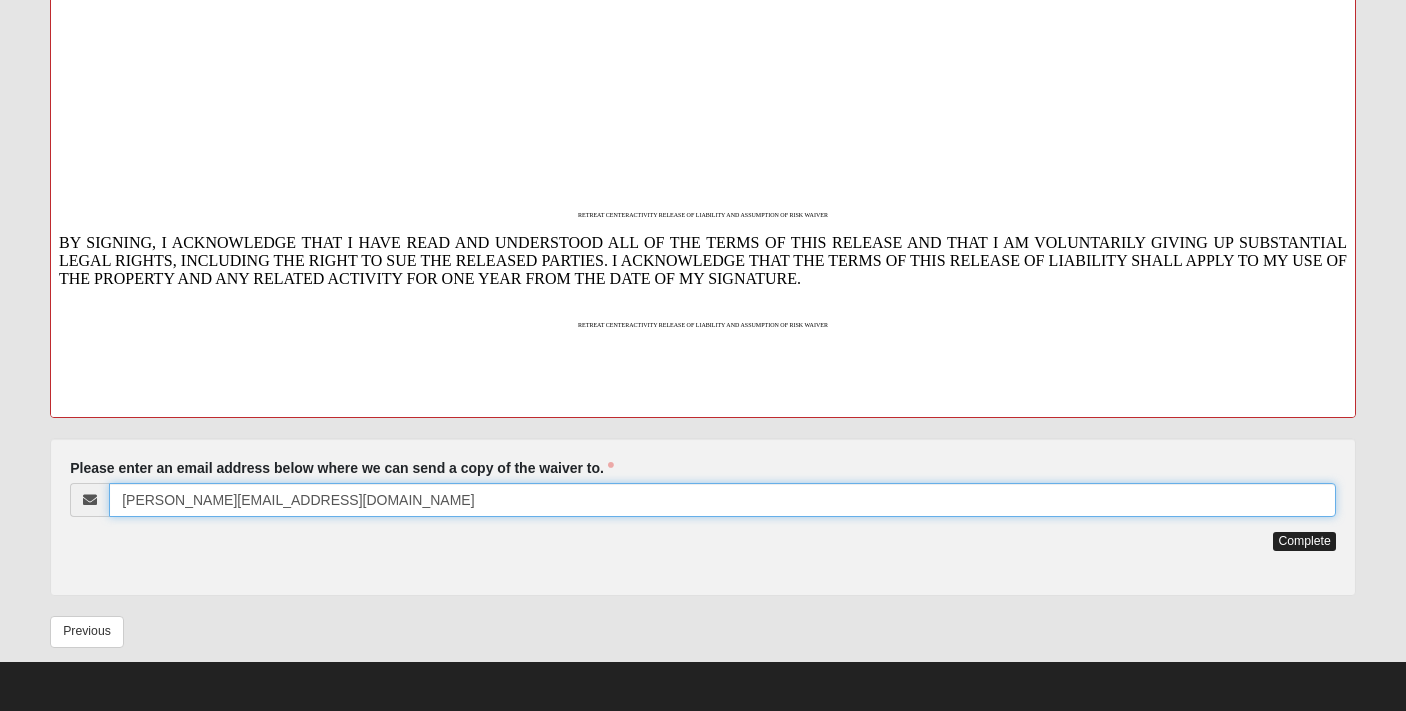 type on "Jason.archer1084@gmail.com" 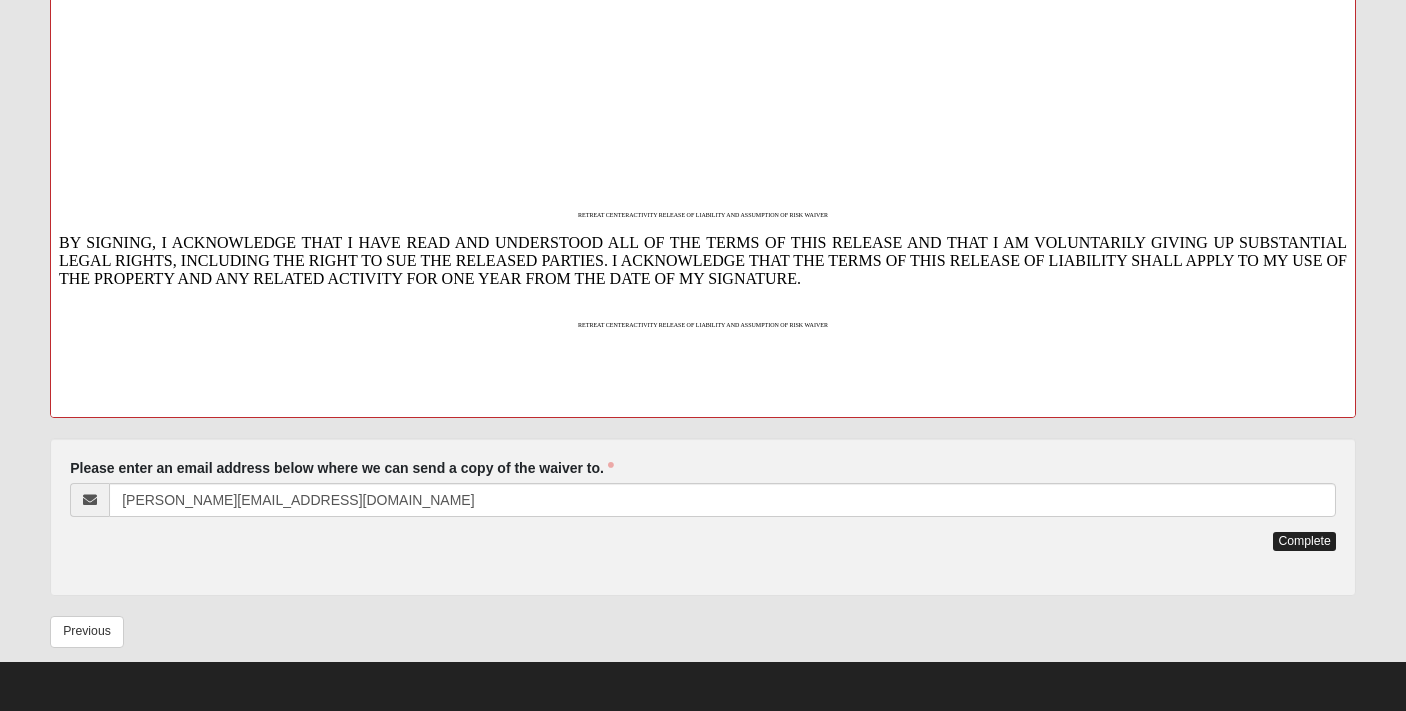 click on "Complete" at bounding box center [1304, 541] 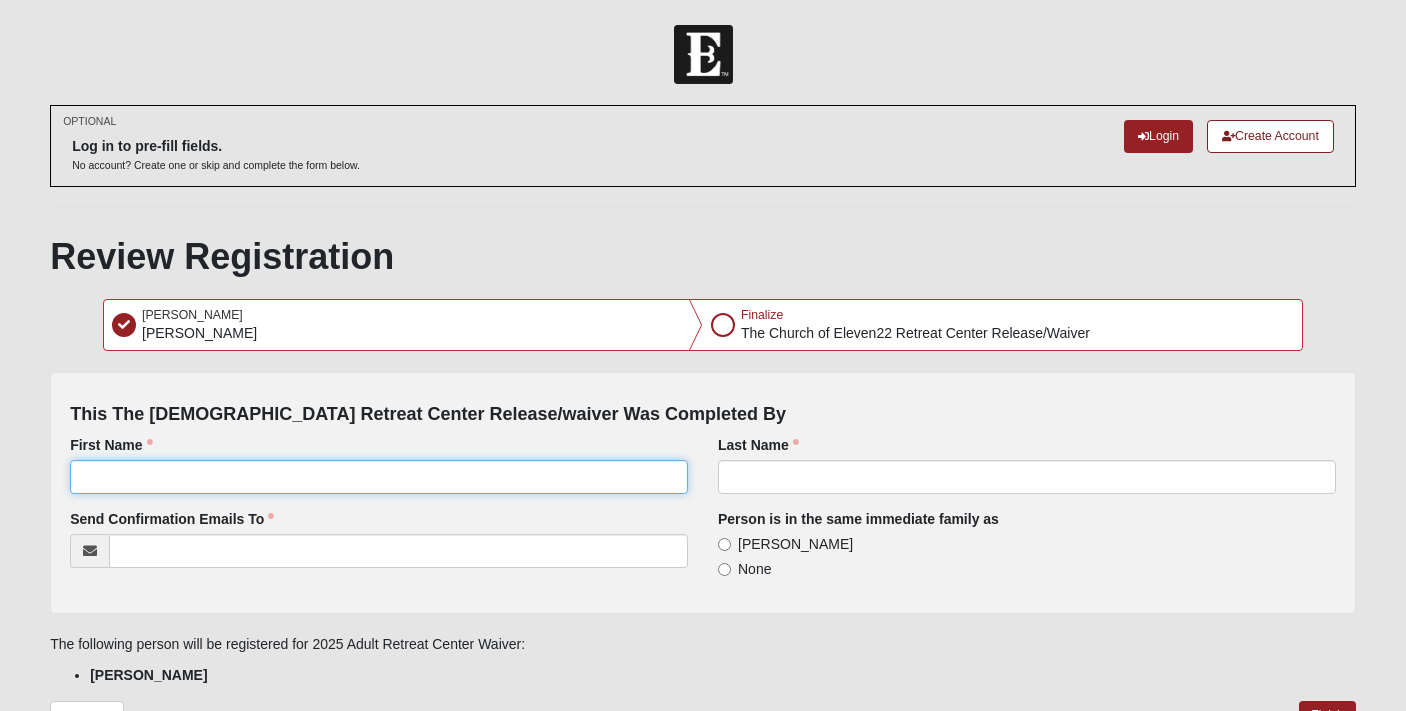 click on "First Name" 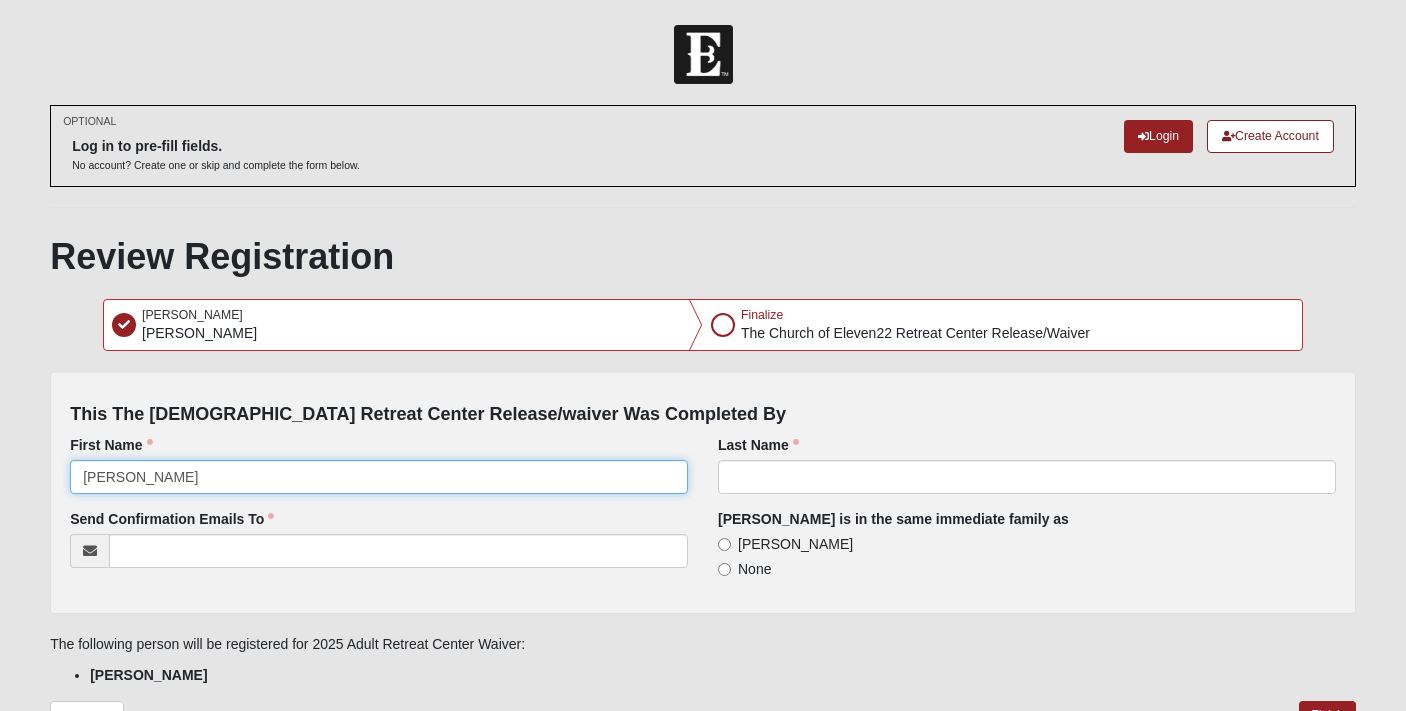 type on "Jason" 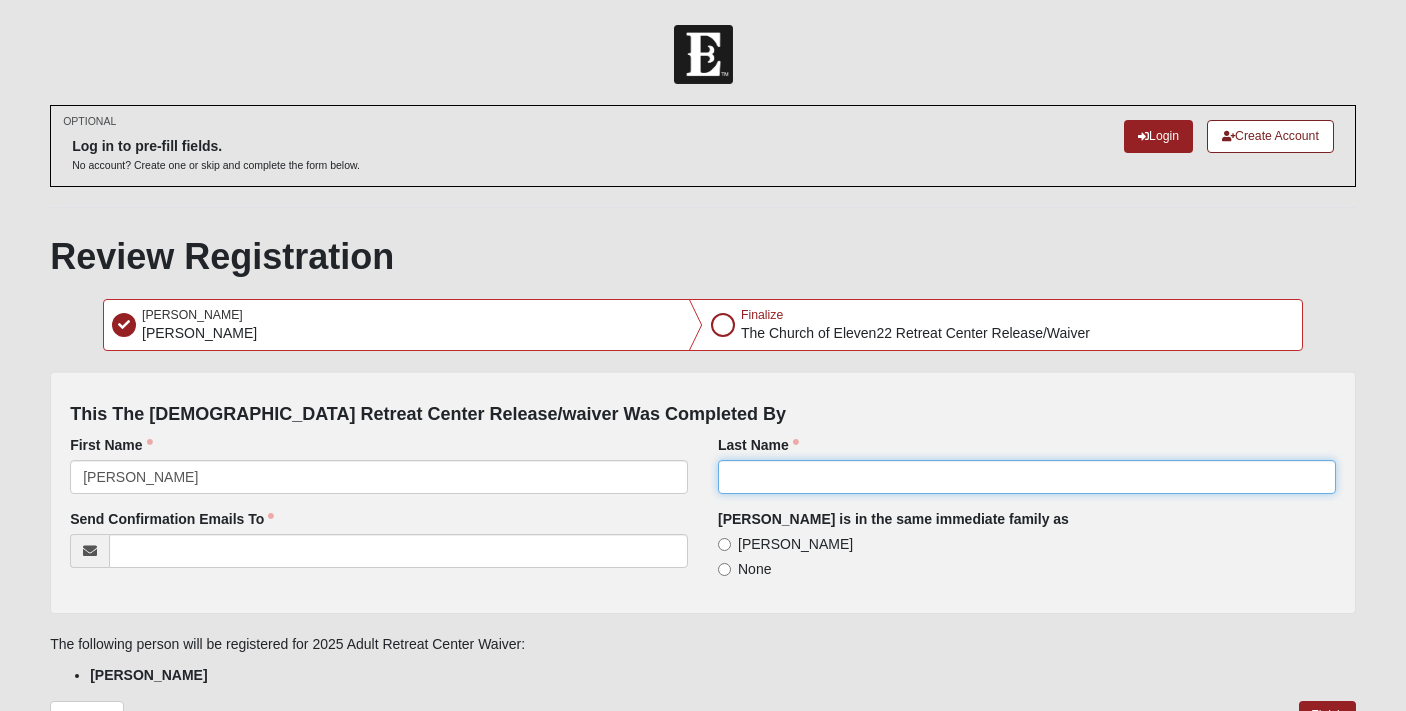 click on "Last Name" 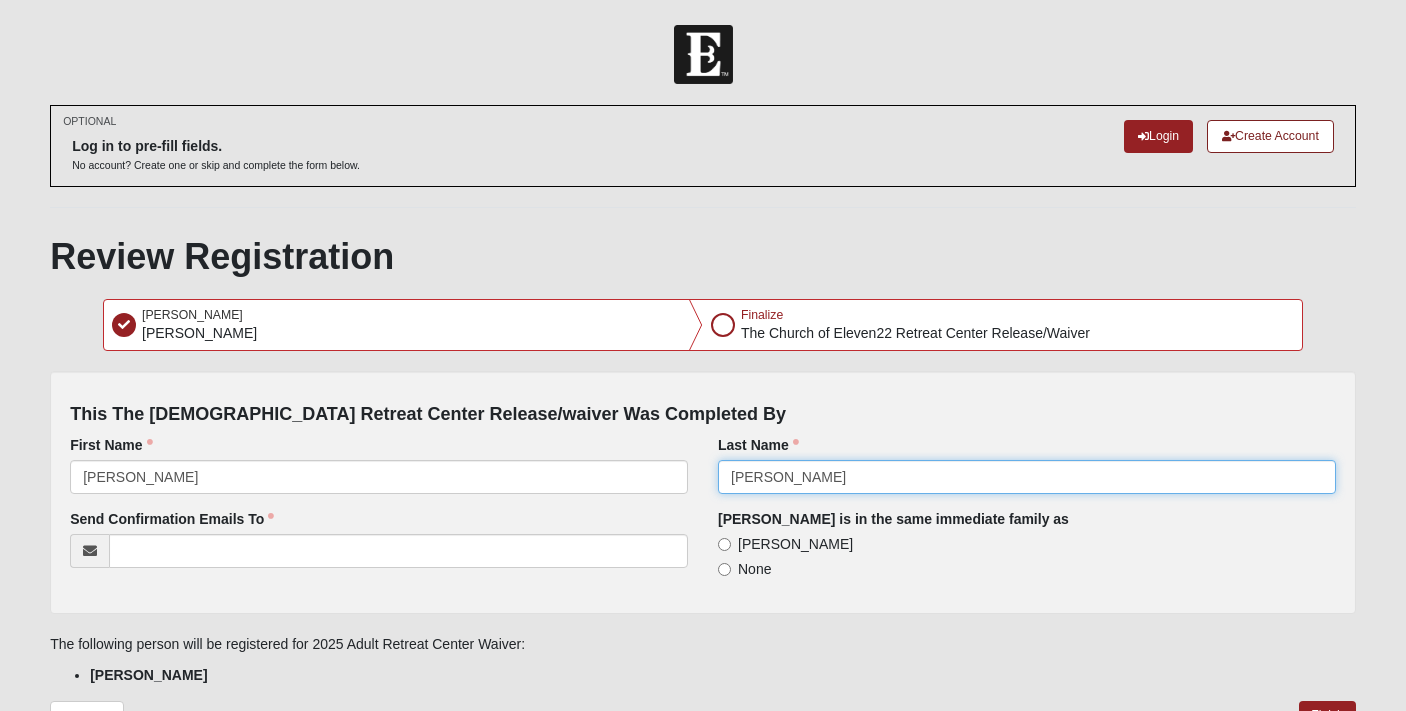 type on "Archer" 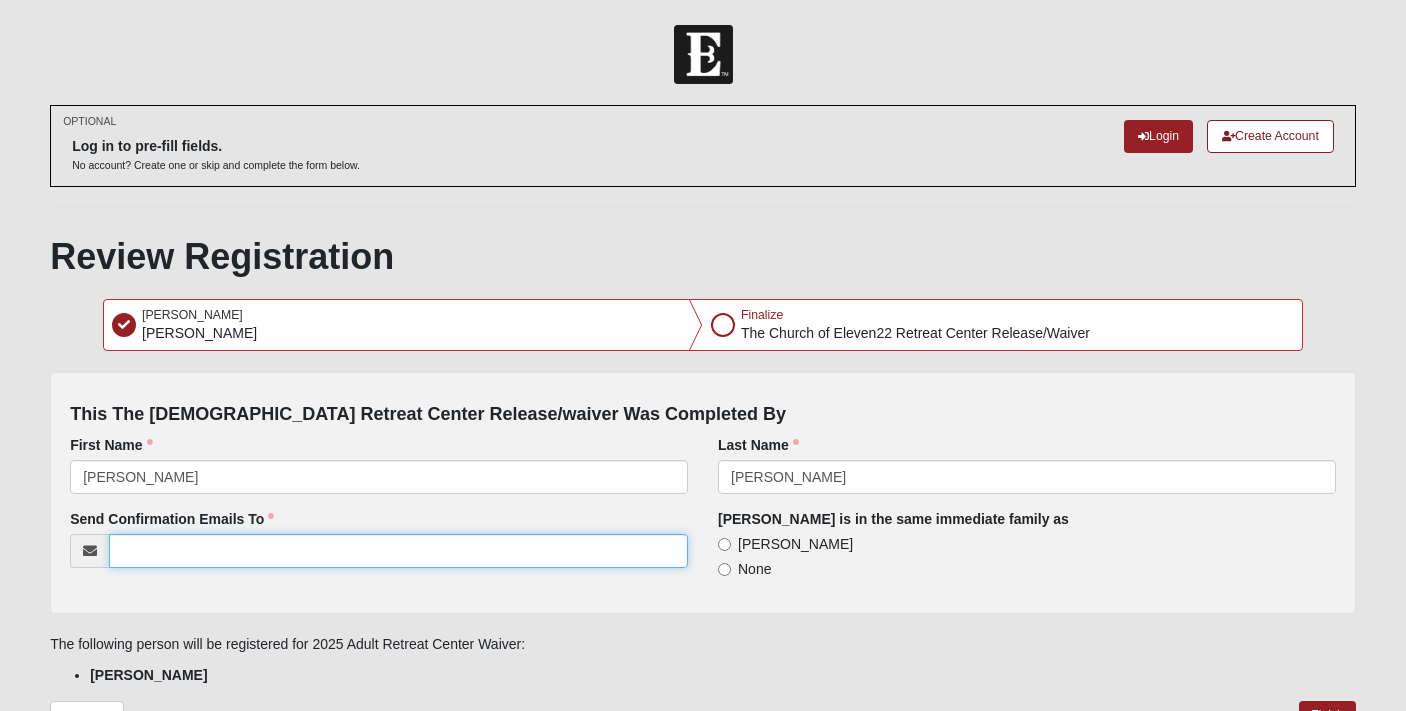 click on "Send Confirmation Emails To" at bounding box center (398, 551) 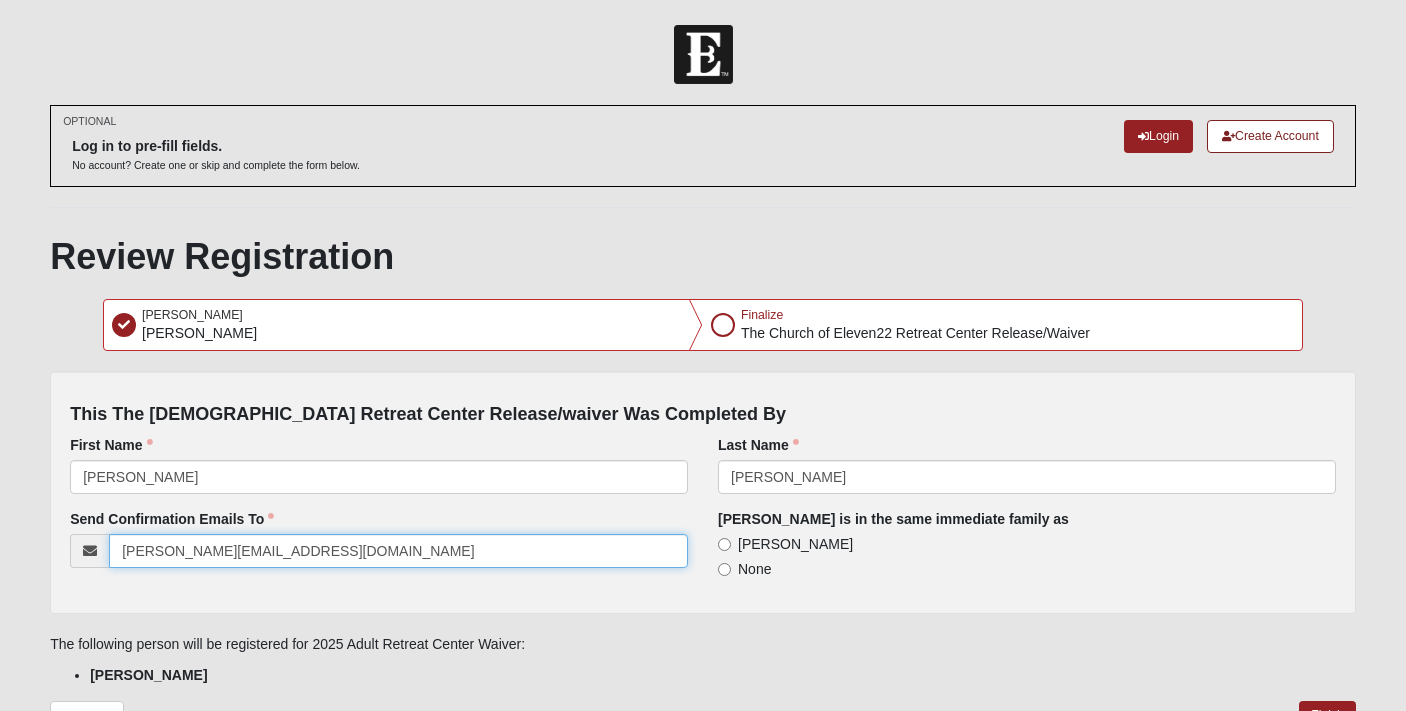 type on "Jason.archer1084@gmail.com" 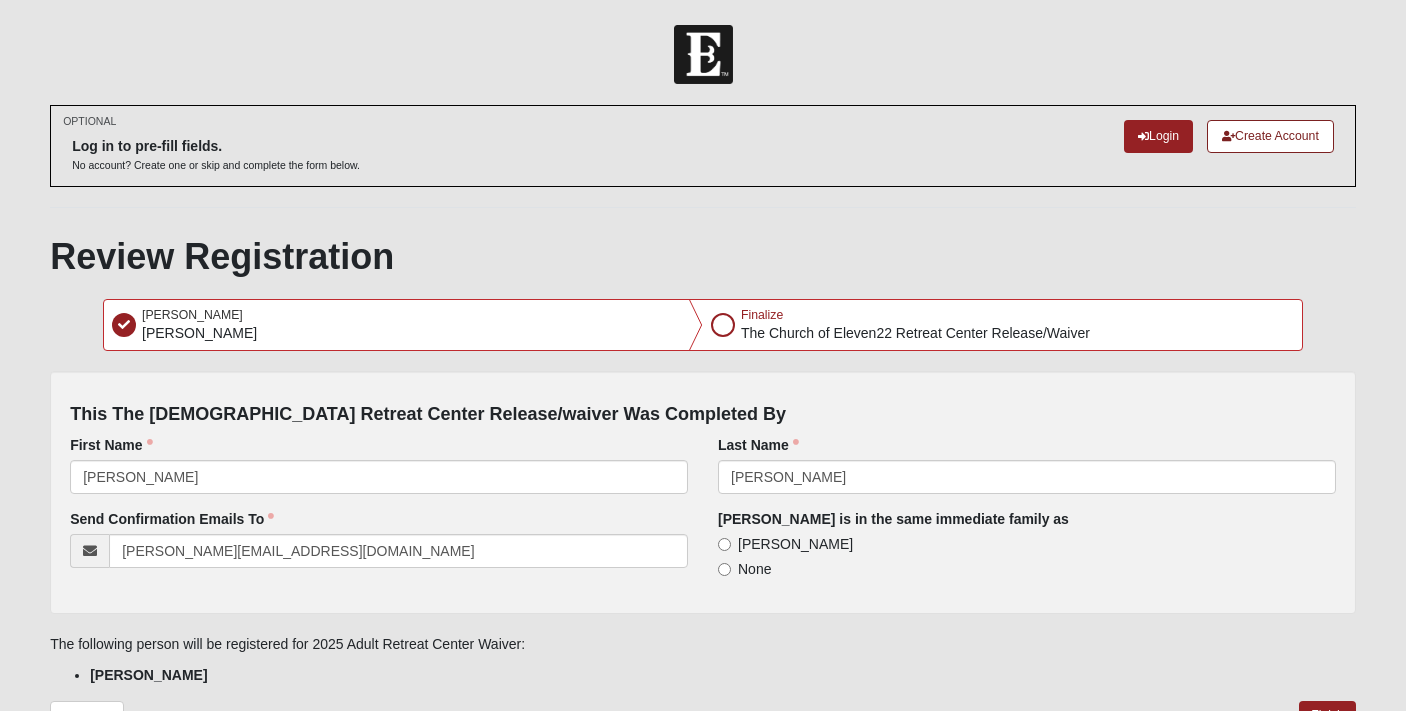 click on "Jason Archer" at bounding box center [724, 544] 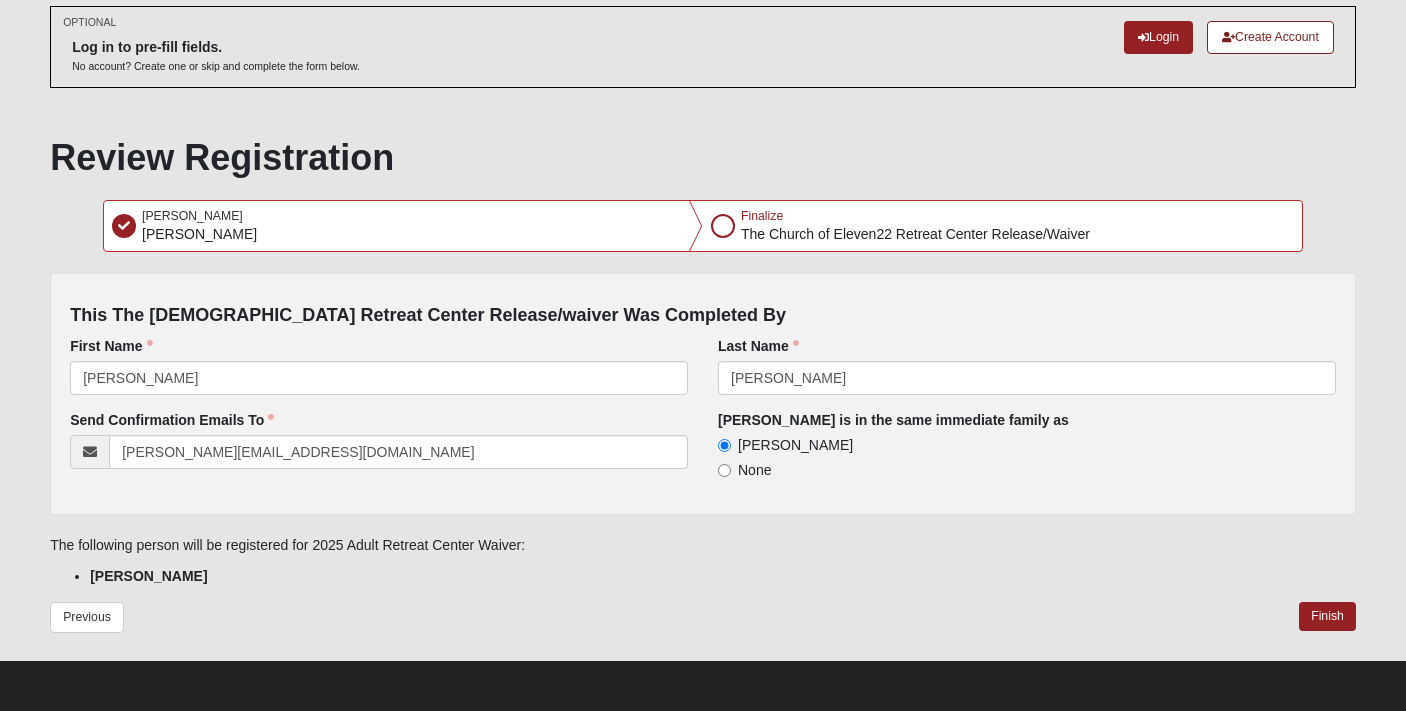 scroll, scrollTop: 98, scrollLeft: 0, axis: vertical 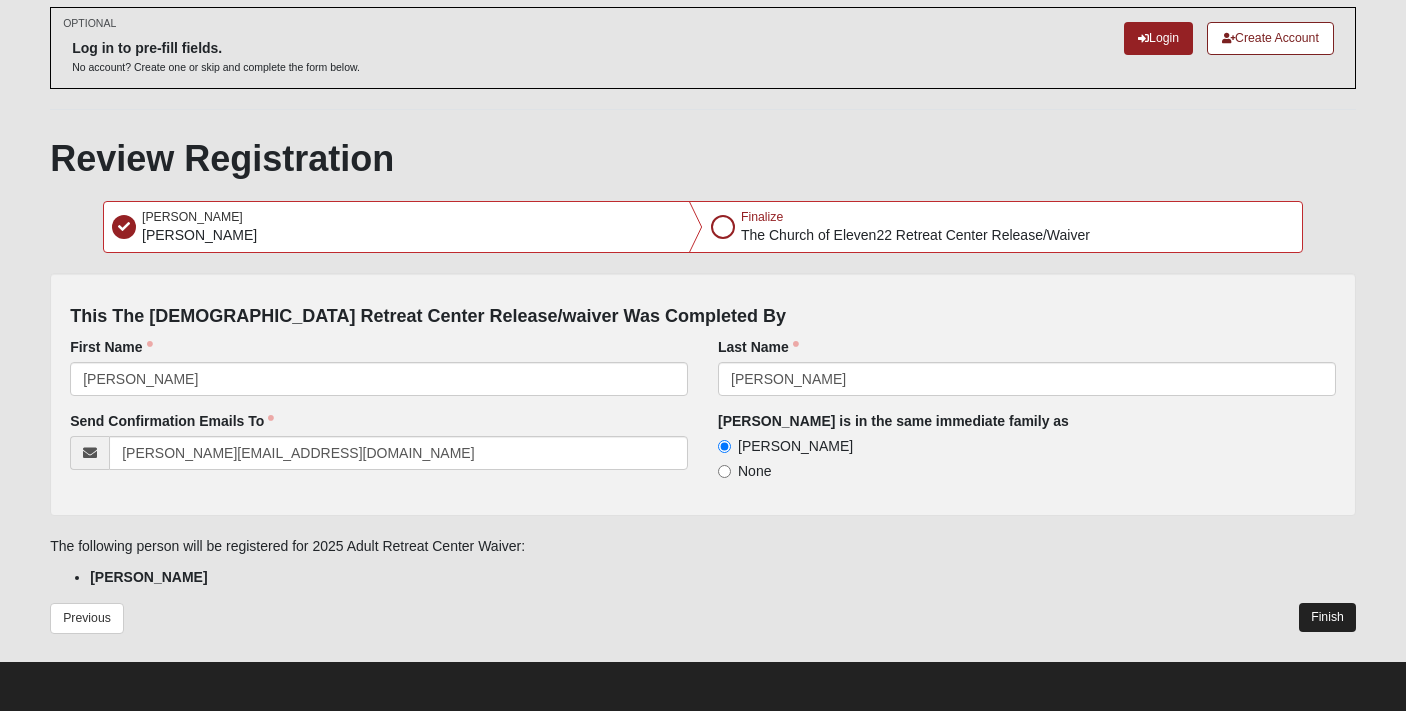 click on "Finish" at bounding box center (1327, 617) 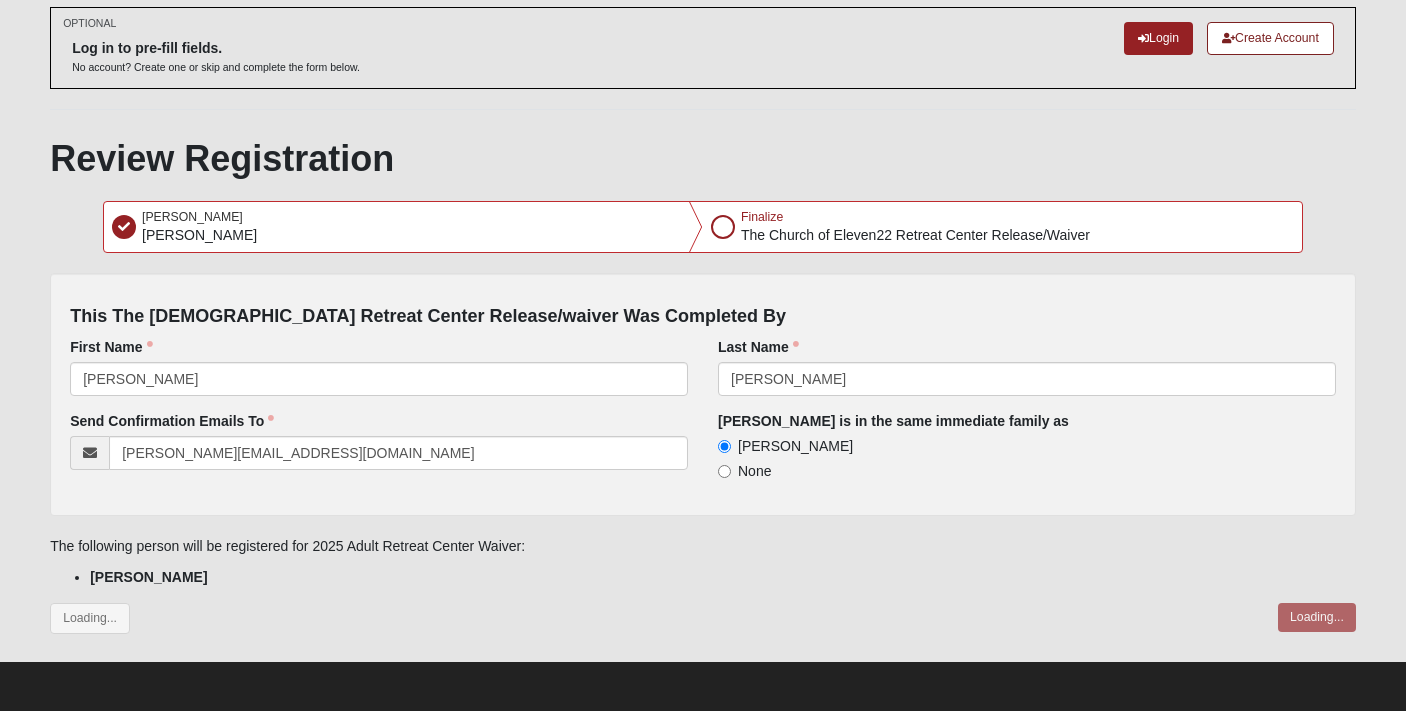 scroll, scrollTop: 0, scrollLeft: 0, axis: both 